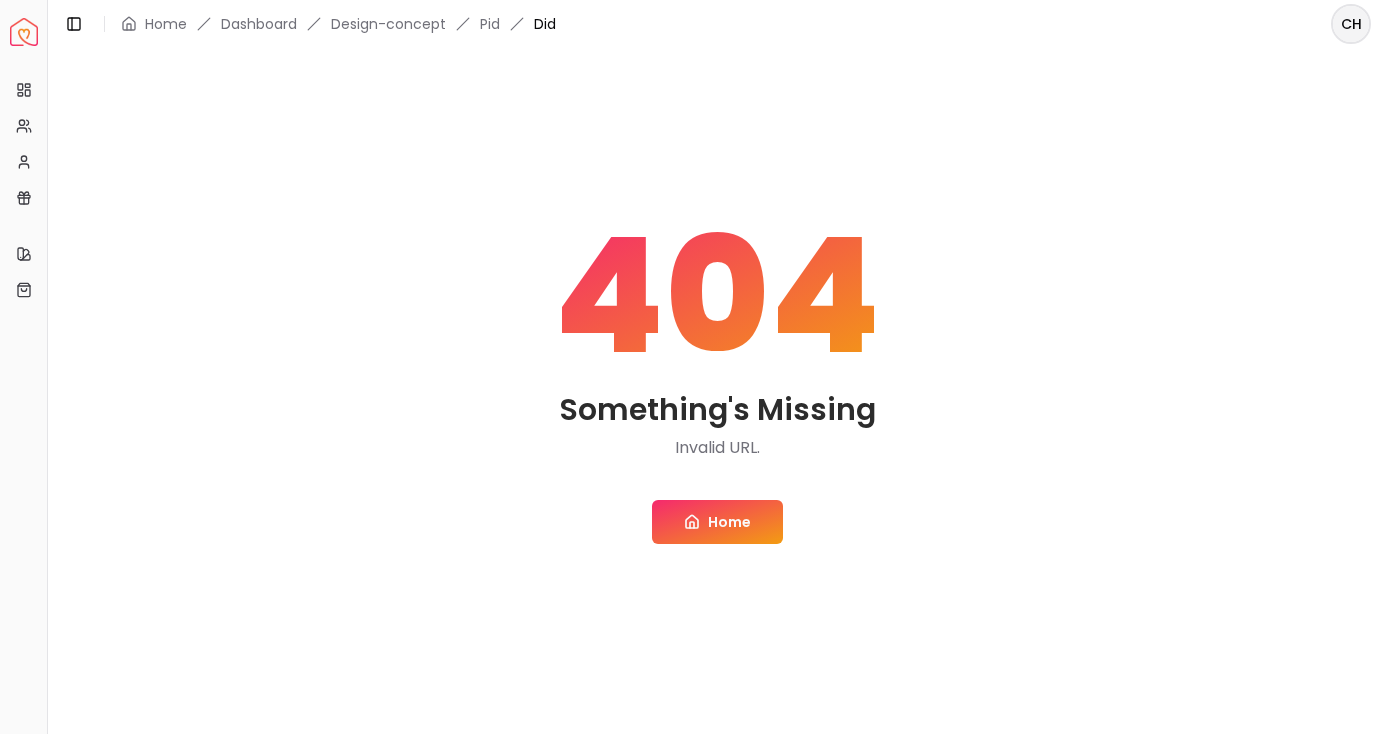 scroll, scrollTop: 0, scrollLeft: 0, axis: both 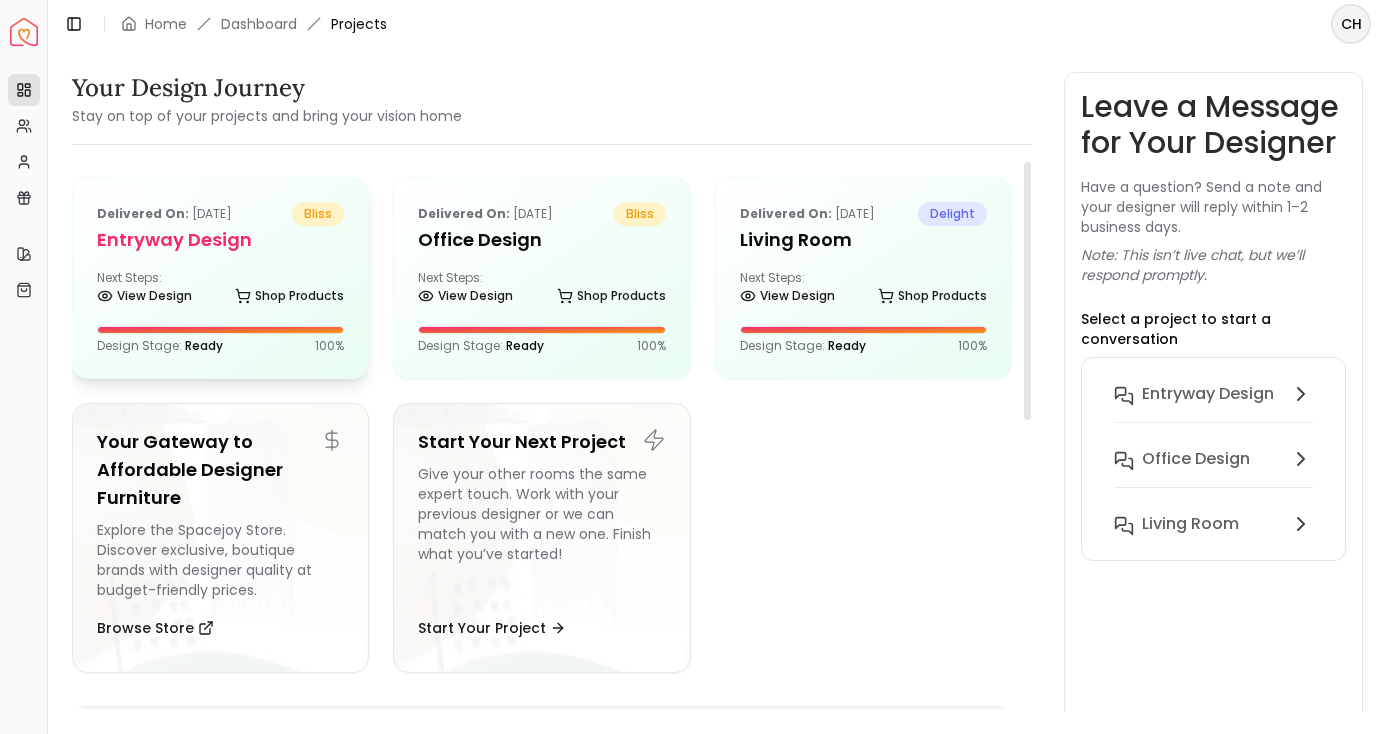 click on "Next Steps: View Design Shop Products" at bounding box center (220, 290) 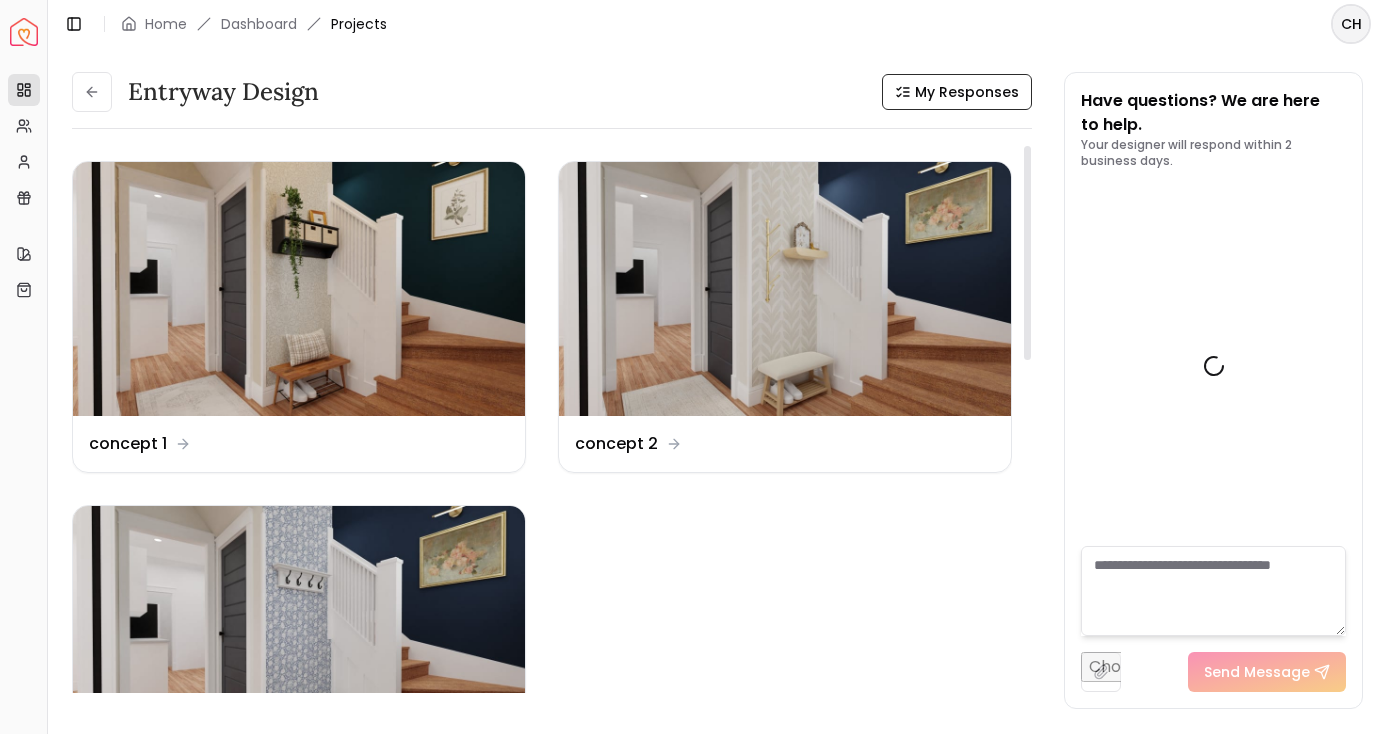 scroll, scrollTop: 839, scrollLeft: 0, axis: vertical 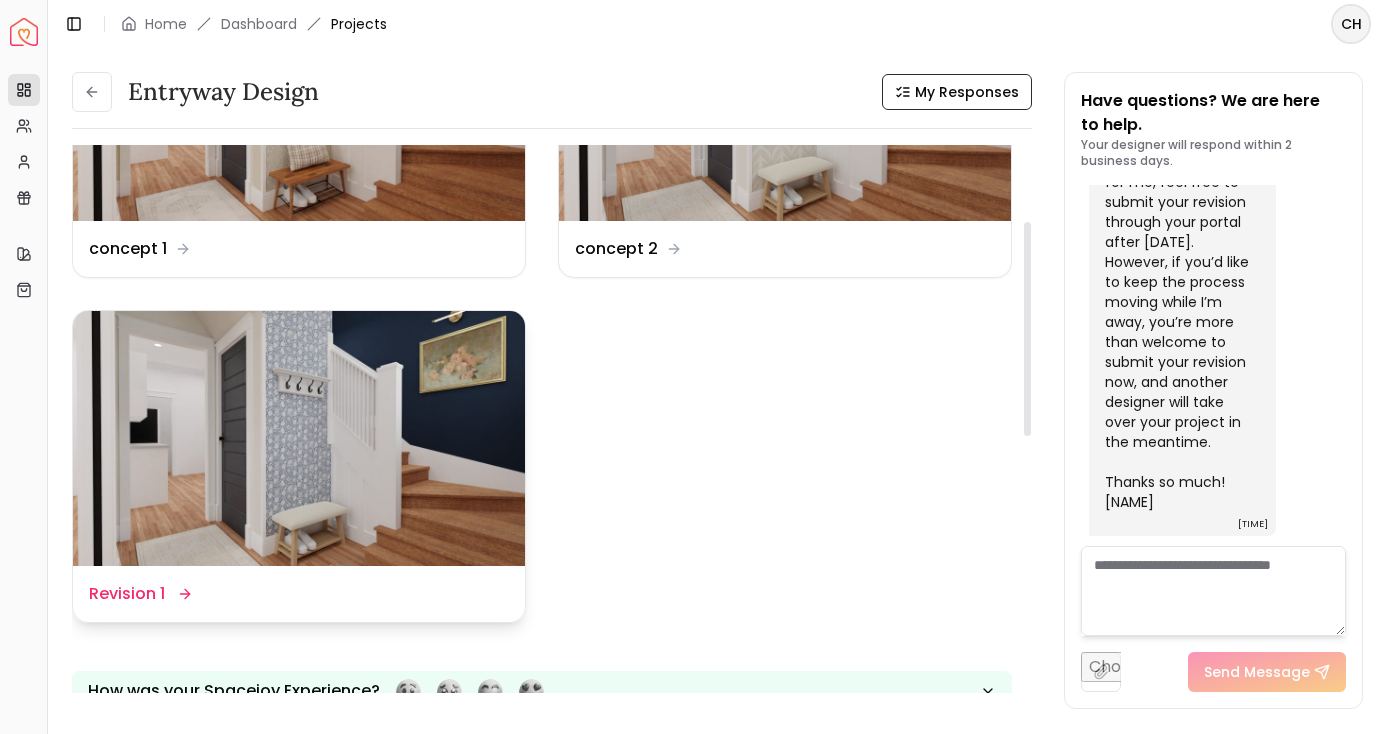 click at bounding box center [299, 438] 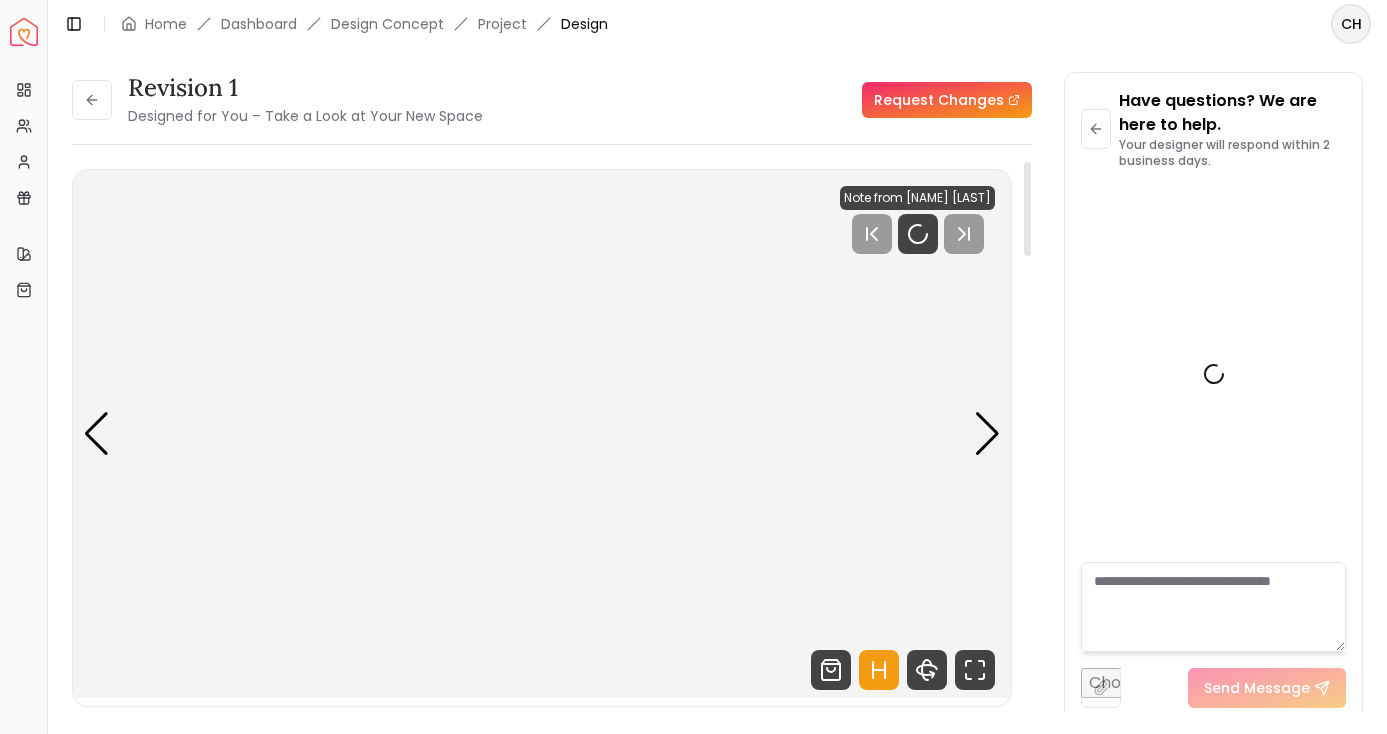 scroll, scrollTop: 823, scrollLeft: 0, axis: vertical 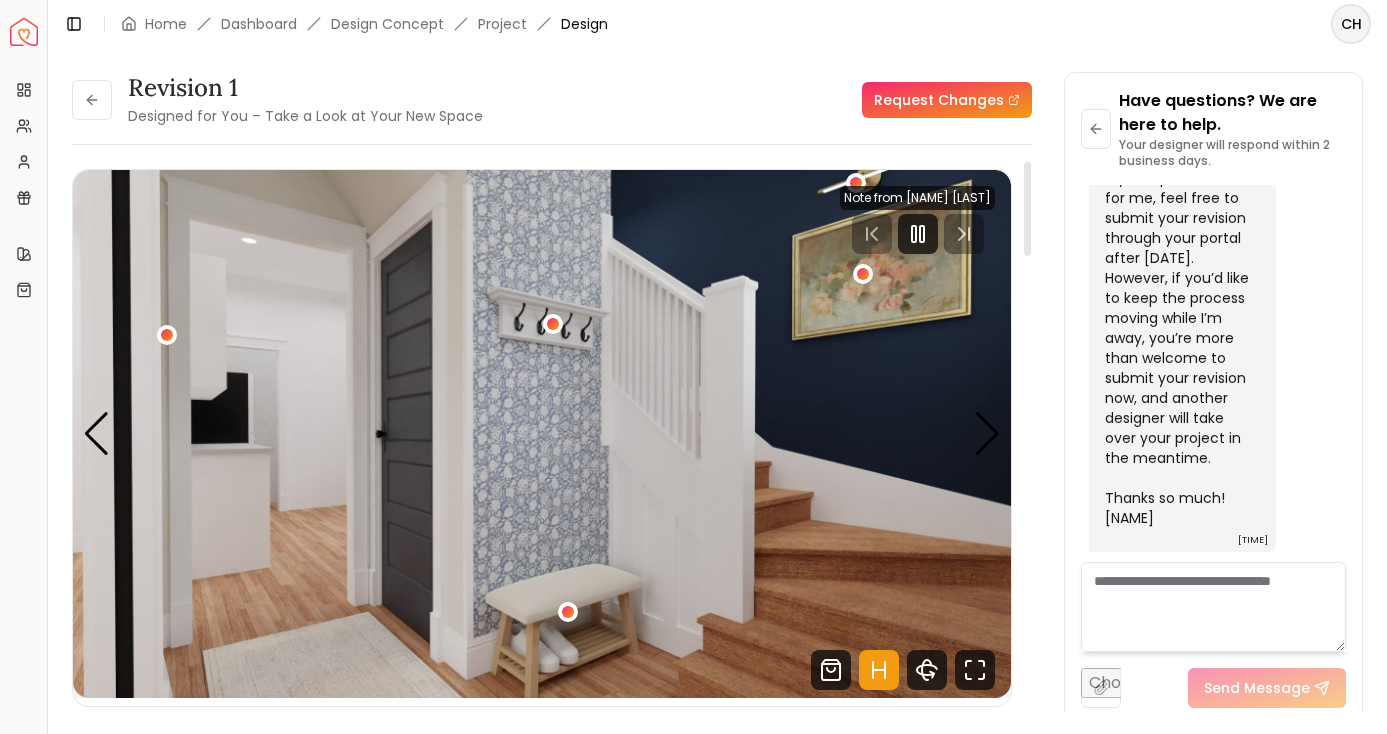 click at bounding box center (542, 434) 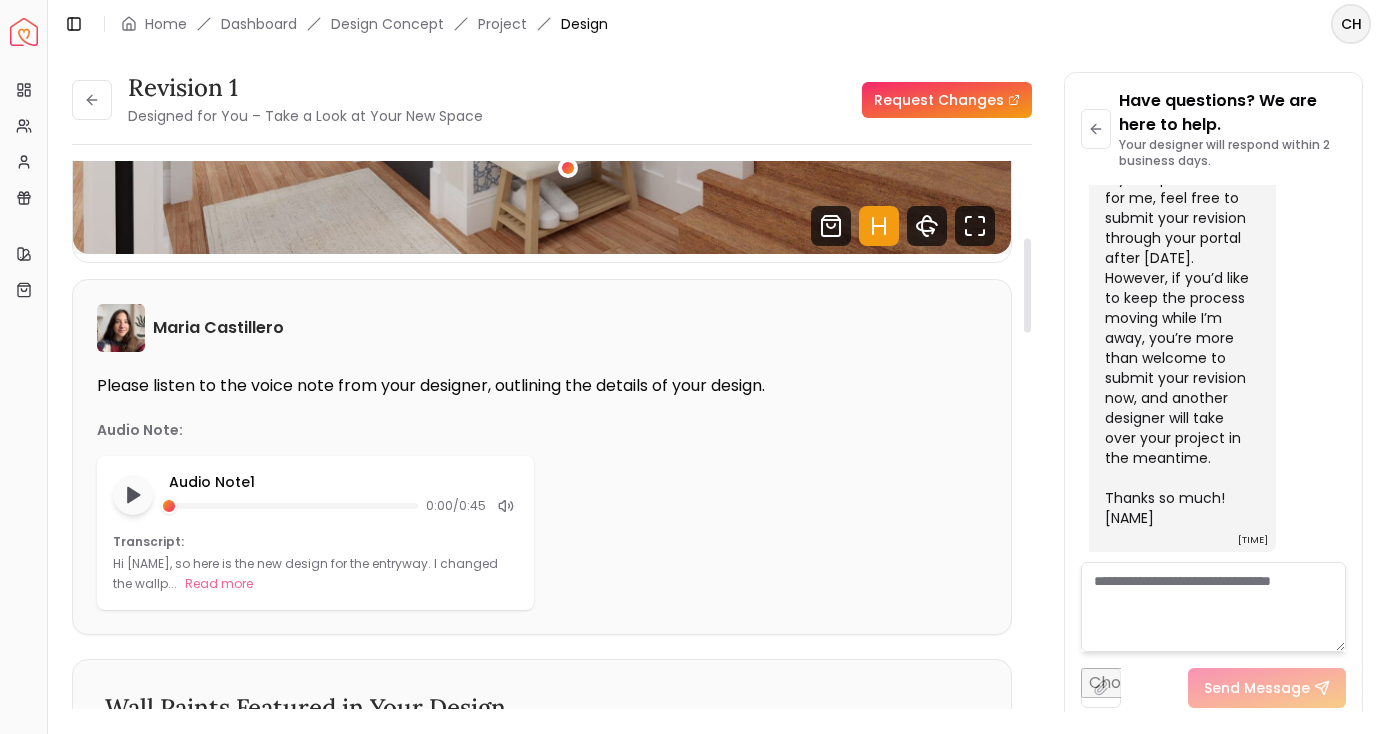 scroll, scrollTop: 447, scrollLeft: 0, axis: vertical 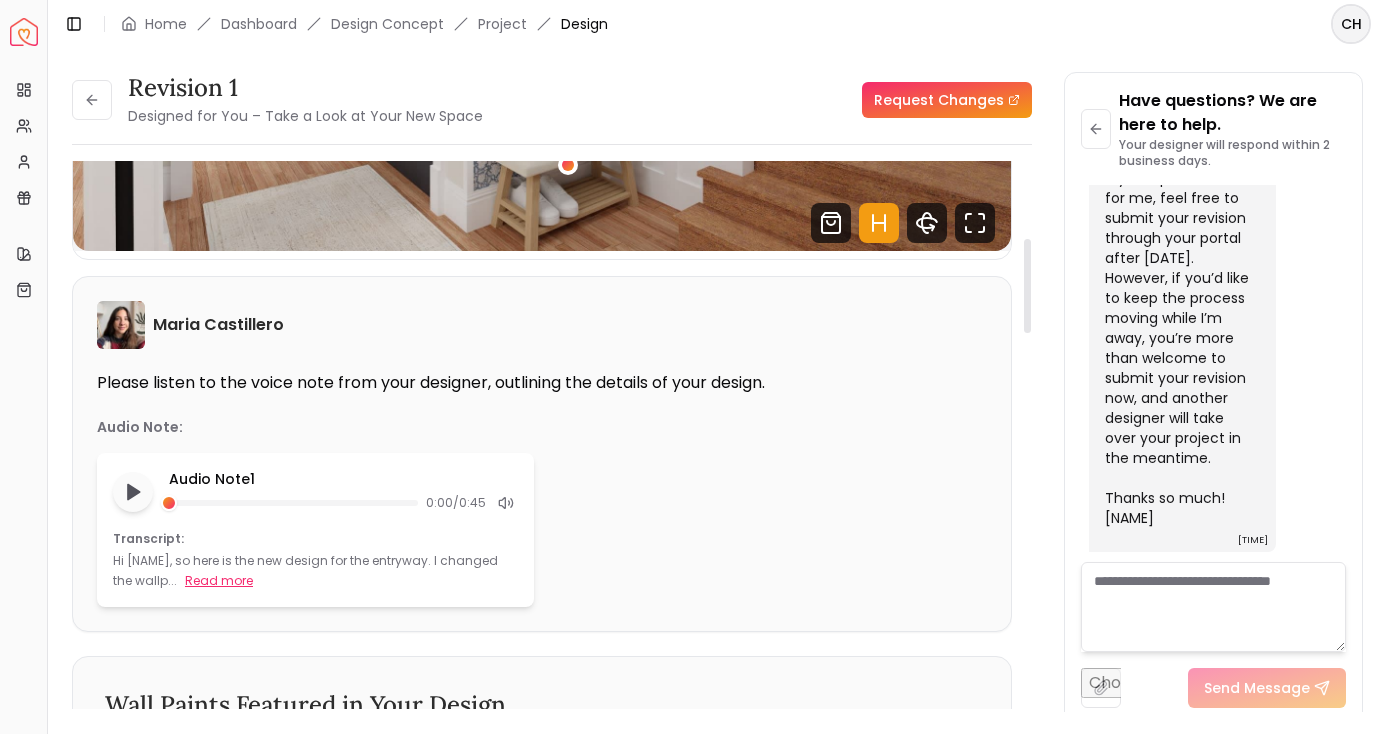 click on "Read more" at bounding box center [219, 581] 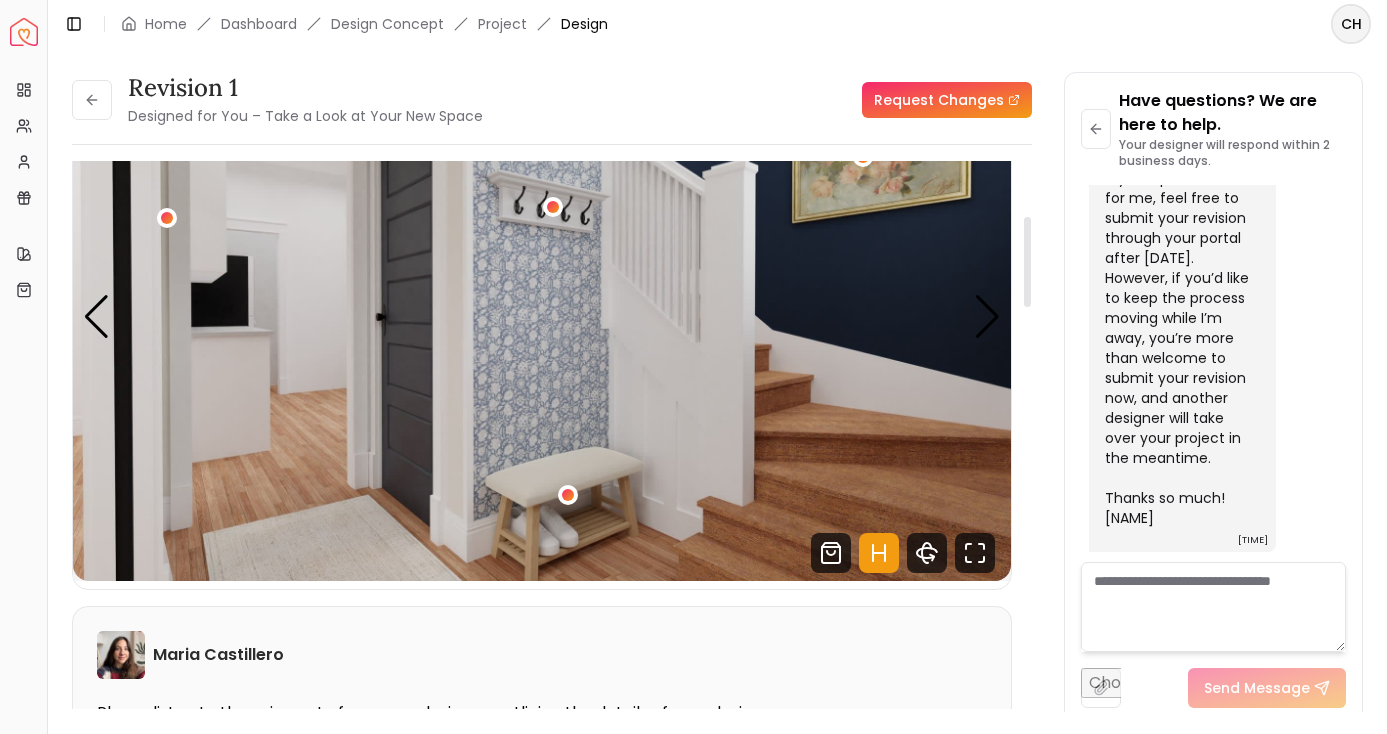 scroll, scrollTop: 0, scrollLeft: 0, axis: both 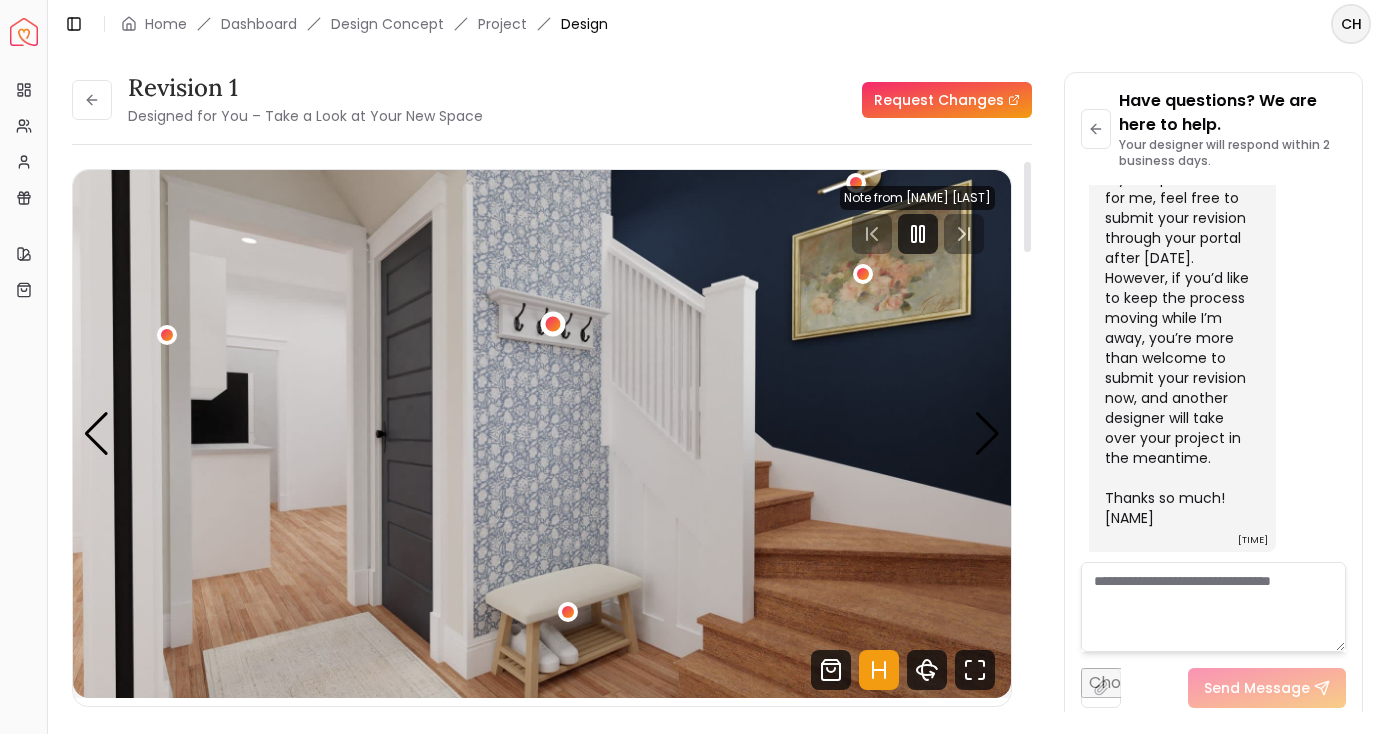 click at bounding box center [553, 324] 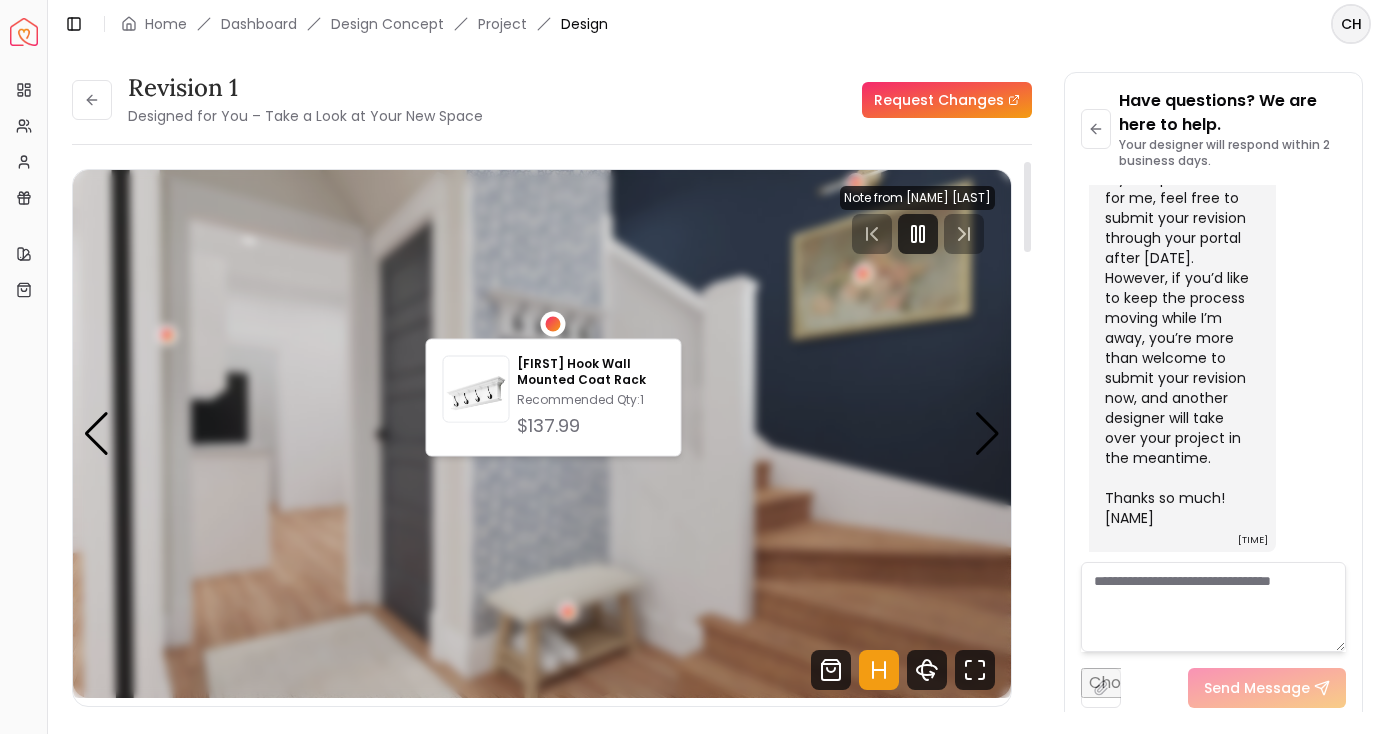 click at bounding box center (542, 434) 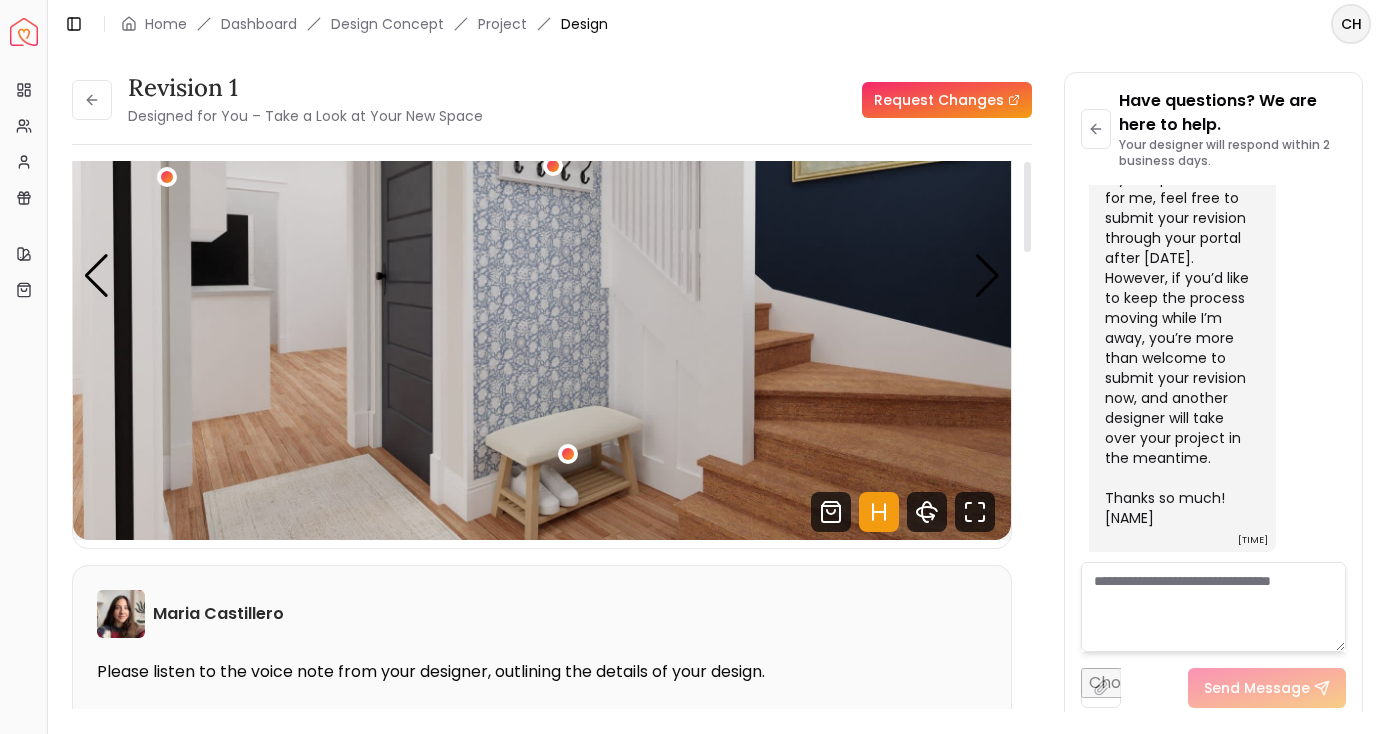 scroll, scrollTop: 0, scrollLeft: 0, axis: both 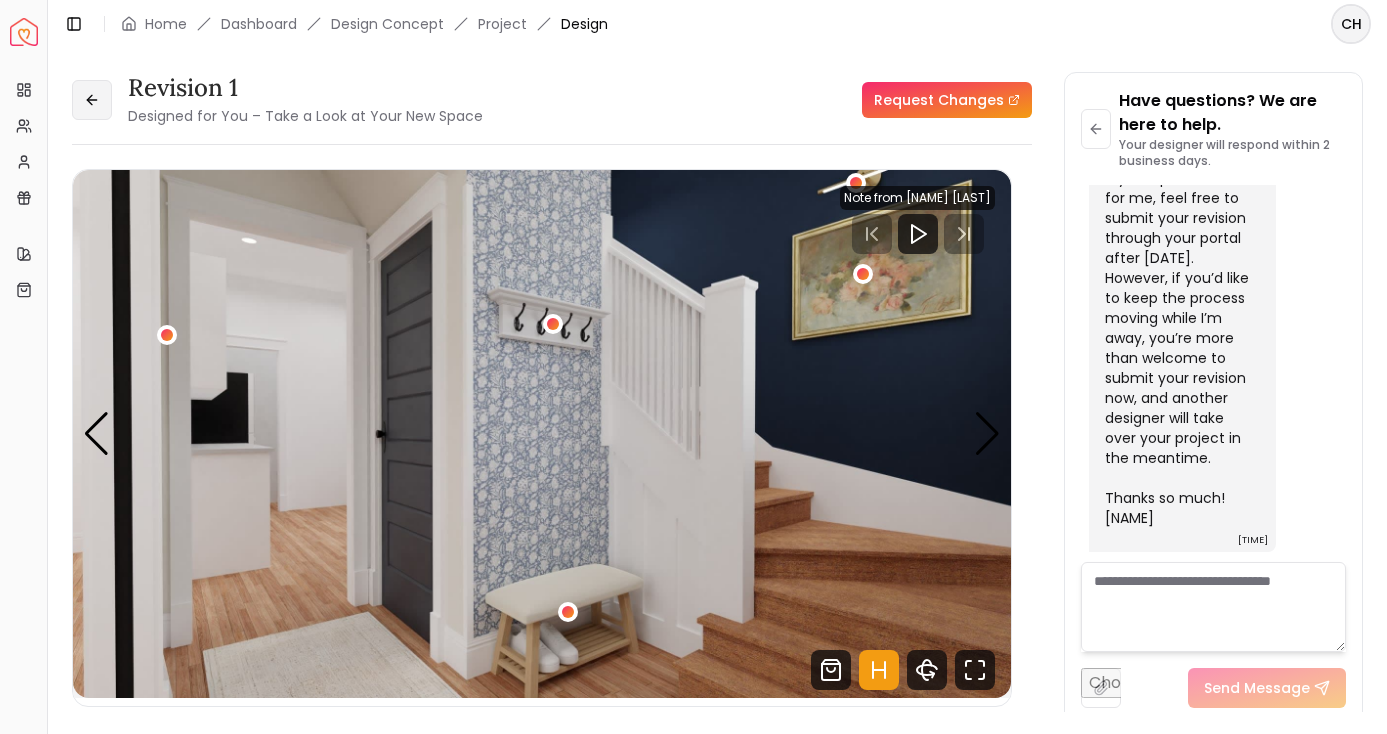 click 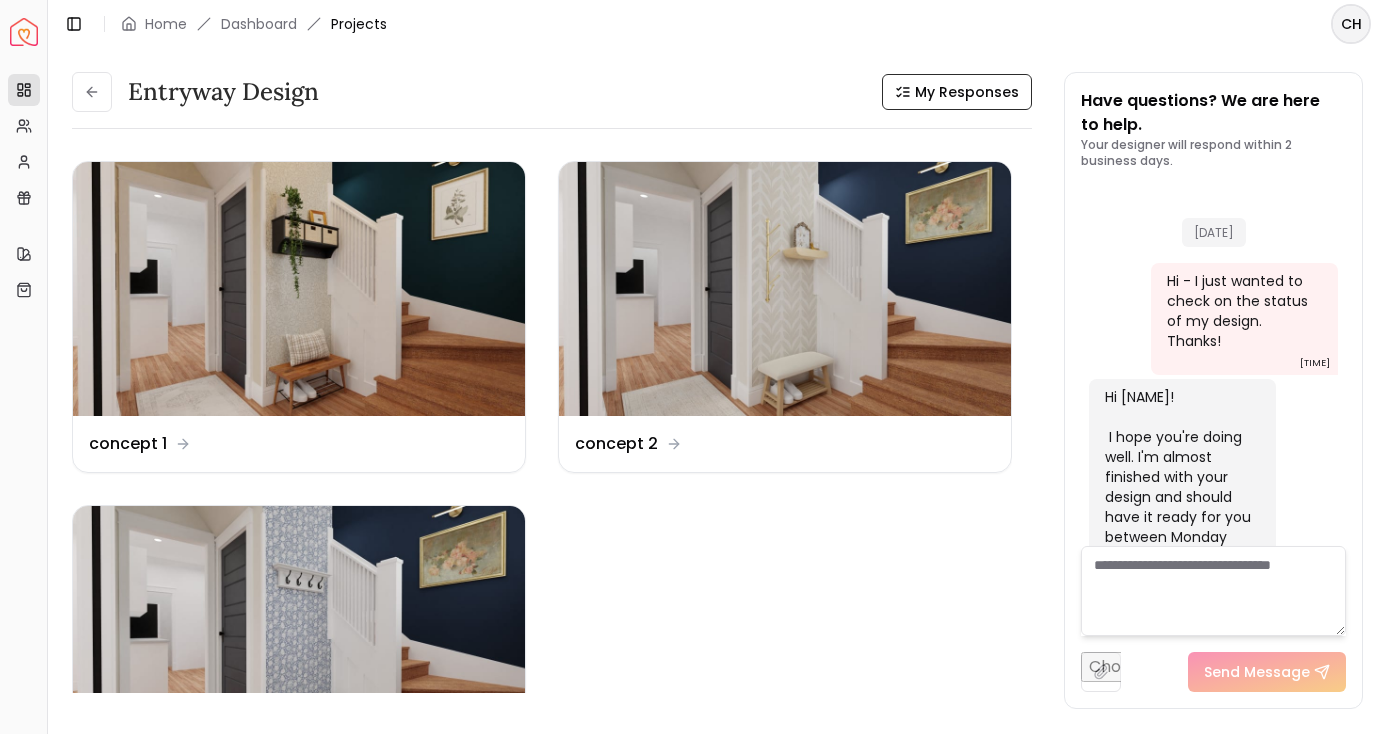 scroll, scrollTop: 839, scrollLeft: 0, axis: vertical 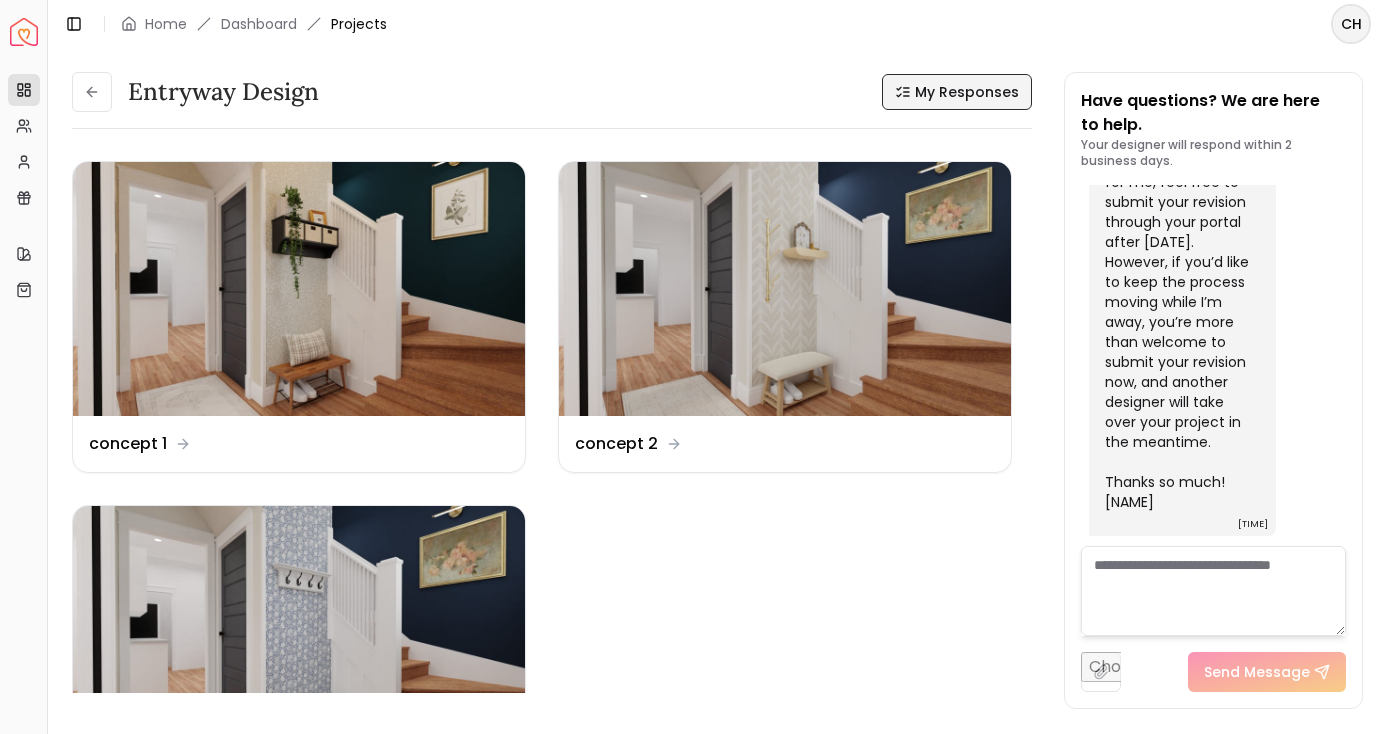 click on "My Responses" at bounding box center [967, 92] 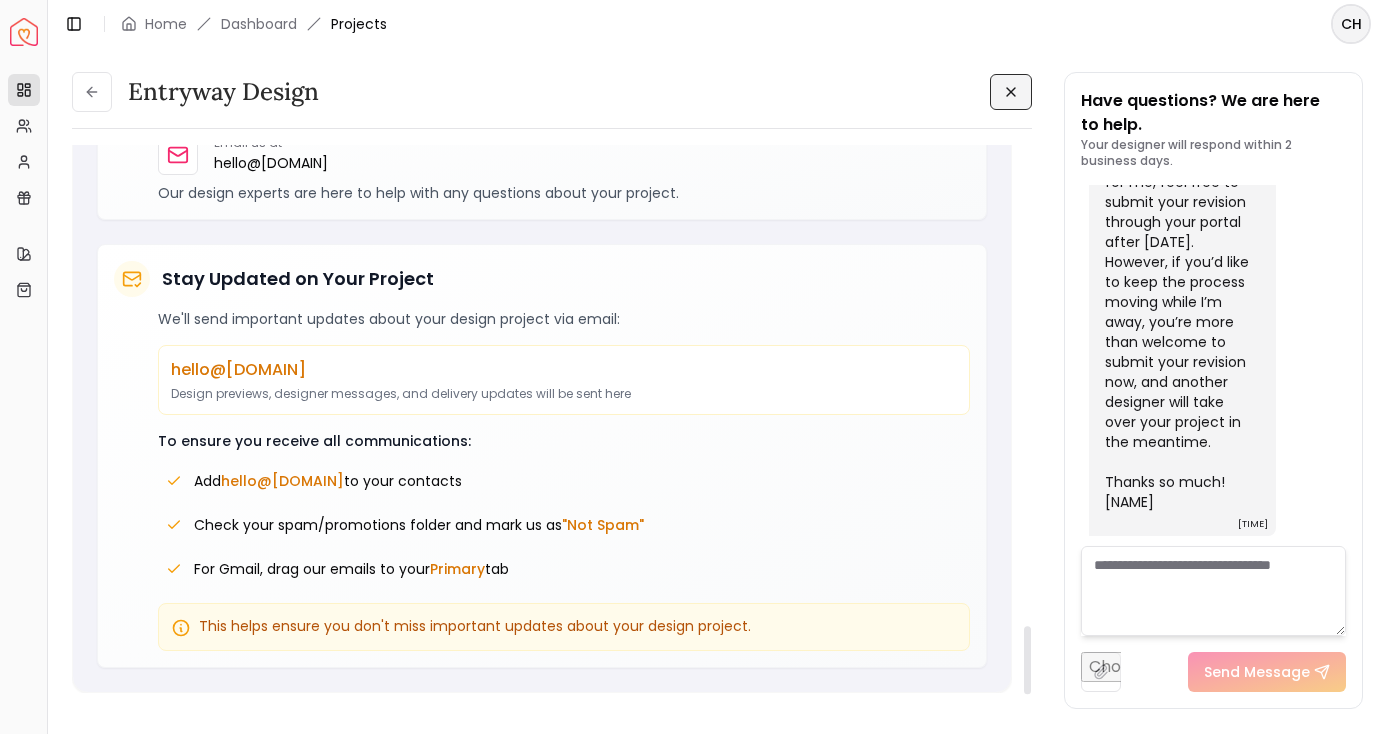scroll, scrollTop: 3488, scrollLeft: 0, axis: vertical 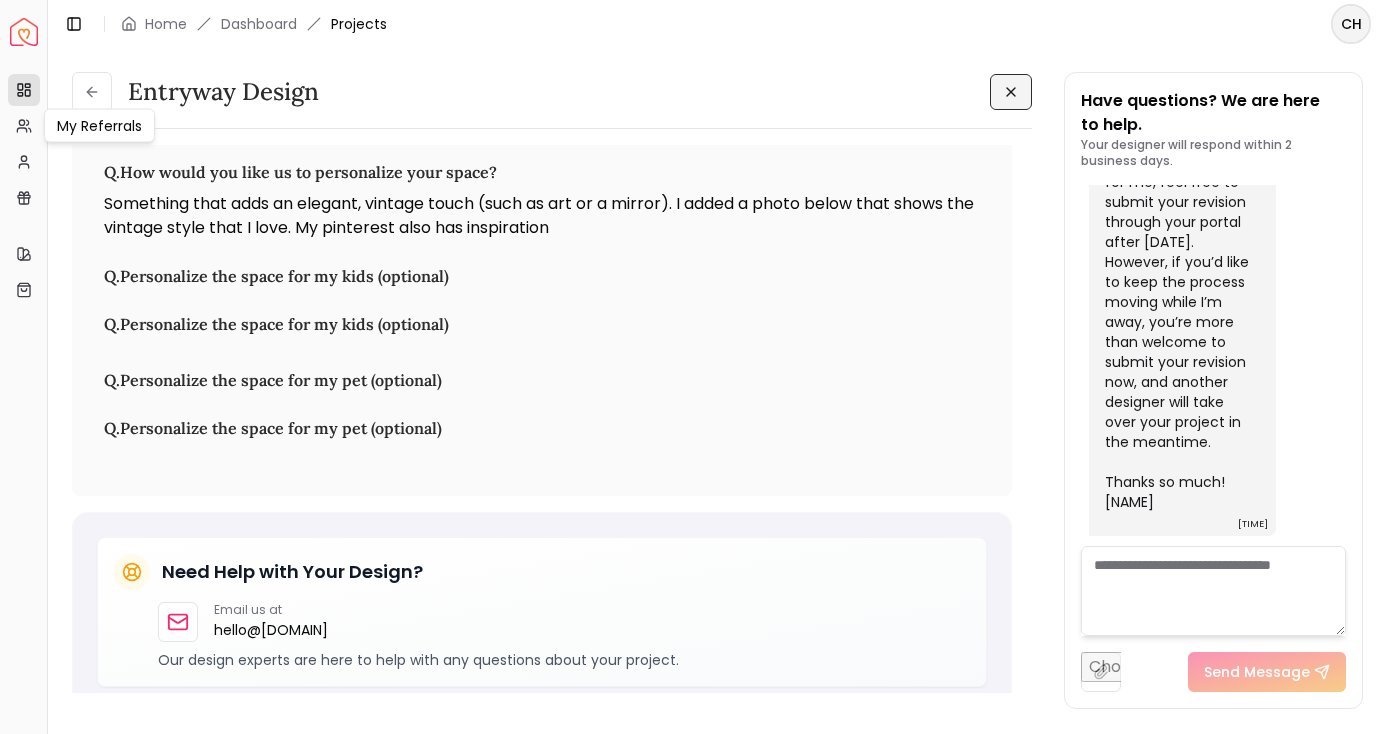 click on "entryway design entryway design Q.  Tell us! Who live(s) here? Adults :   2 Kids :   1 Pets :   1 Q.  If you have kid(s), can you share more details? We can be mindful of your design We have a 10 month old baby.  Q.  If you have pet(s), can you share more details? We can be mindful of your design We have a large dog Q.  Tell us about yourself I'm an attorney and my husband is a software engineer. We both work from home, and our daughter goes to daycare during the day. We cook all of our meals at home. Our home gets a lot of use! Q.  How will you use this space? Q.  Share your phone number, and your designer may give you a quick call when needed. (425) 985-4882 Q.  Which pieces are you looking for? Key Pieces Furnishing Decor Lighting Art Smaller pieces Q.  What are your top priorities for this space? Q.  Need help with paint colors? I'd like a paint color suggestion that complements the existing paint colors shown in the photos.  Q.  Need help with window treatments? No Q.  Q.  undefined Q.  I prefer neutrals" at bounding box center (717, 380) 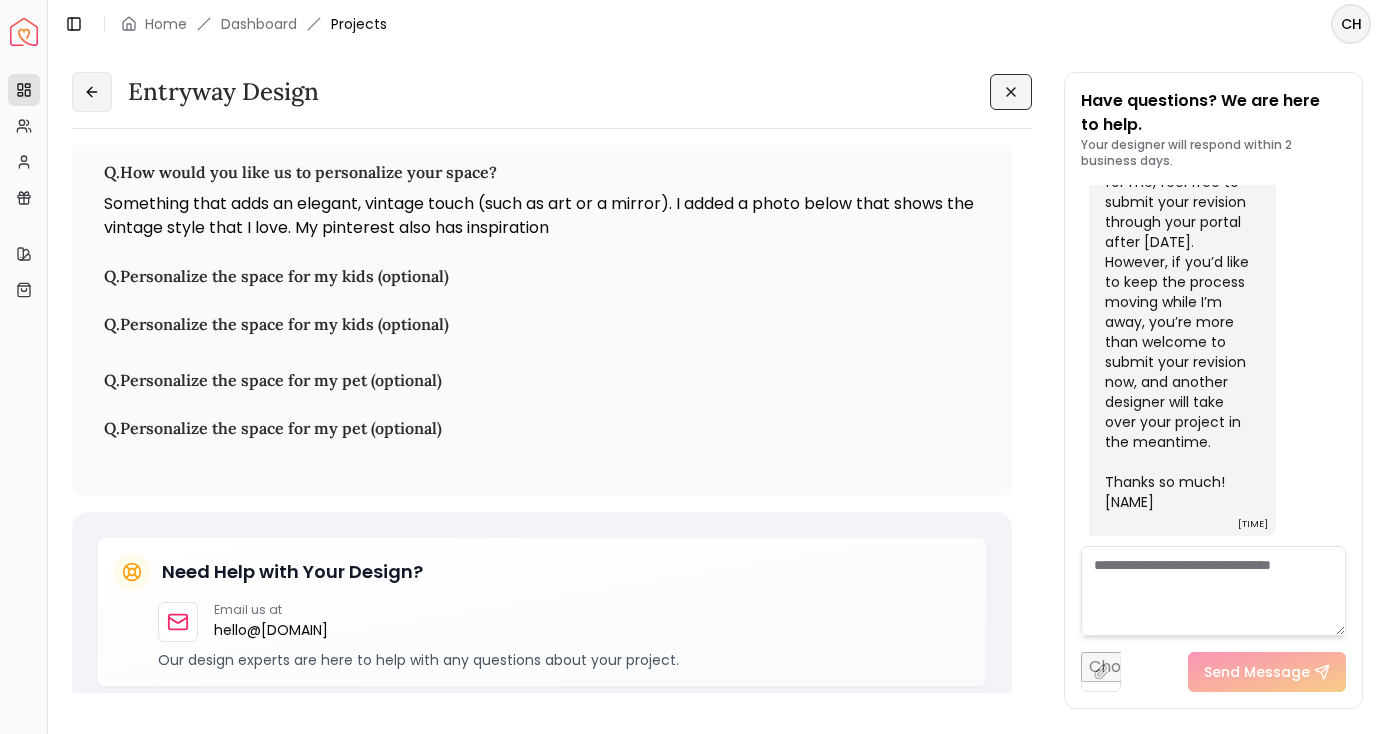 click 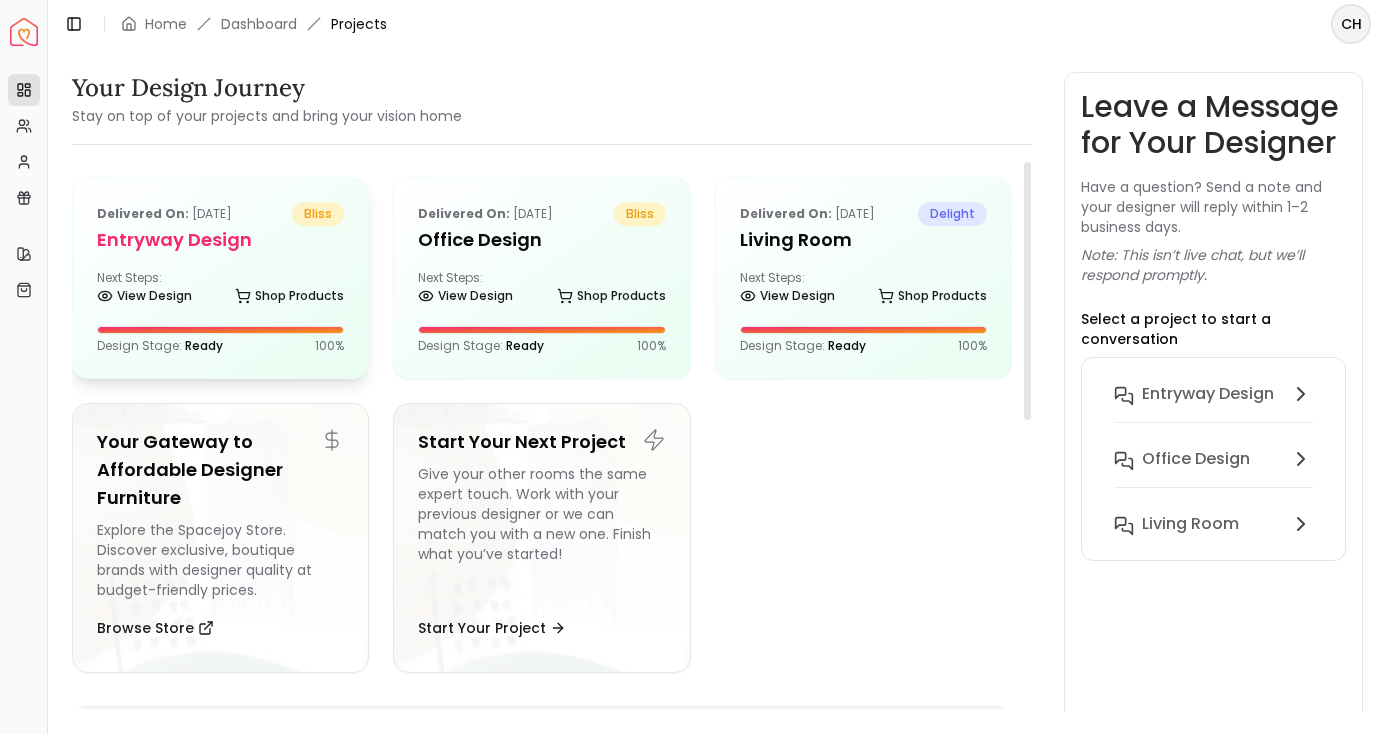 click on "Delivered on:   May 22, 2025 bliss entryway design Next Steps: View Design Shop Products Design Stage:   Ready 100 %" at bounding box center (220, 278) 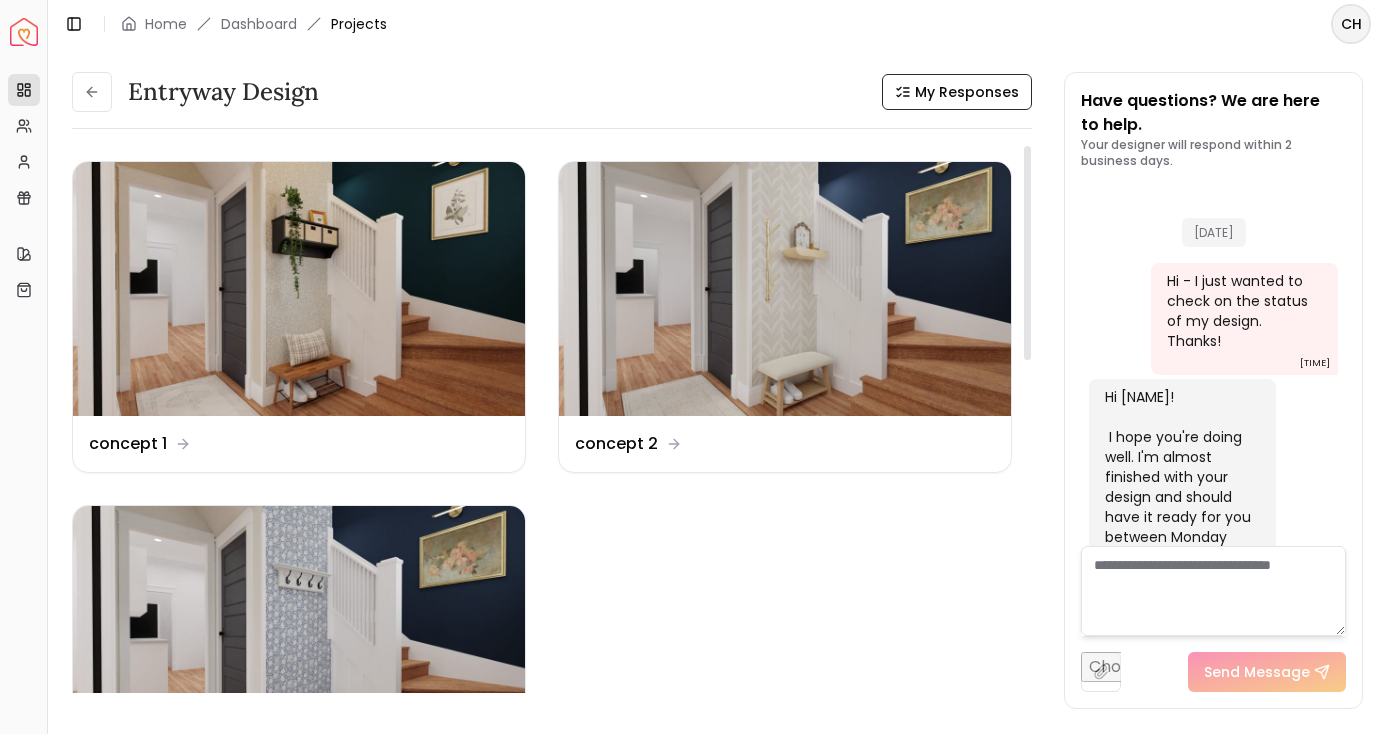 scroll, scrollTop: 839, scrollLeft: 0, axis: vertical 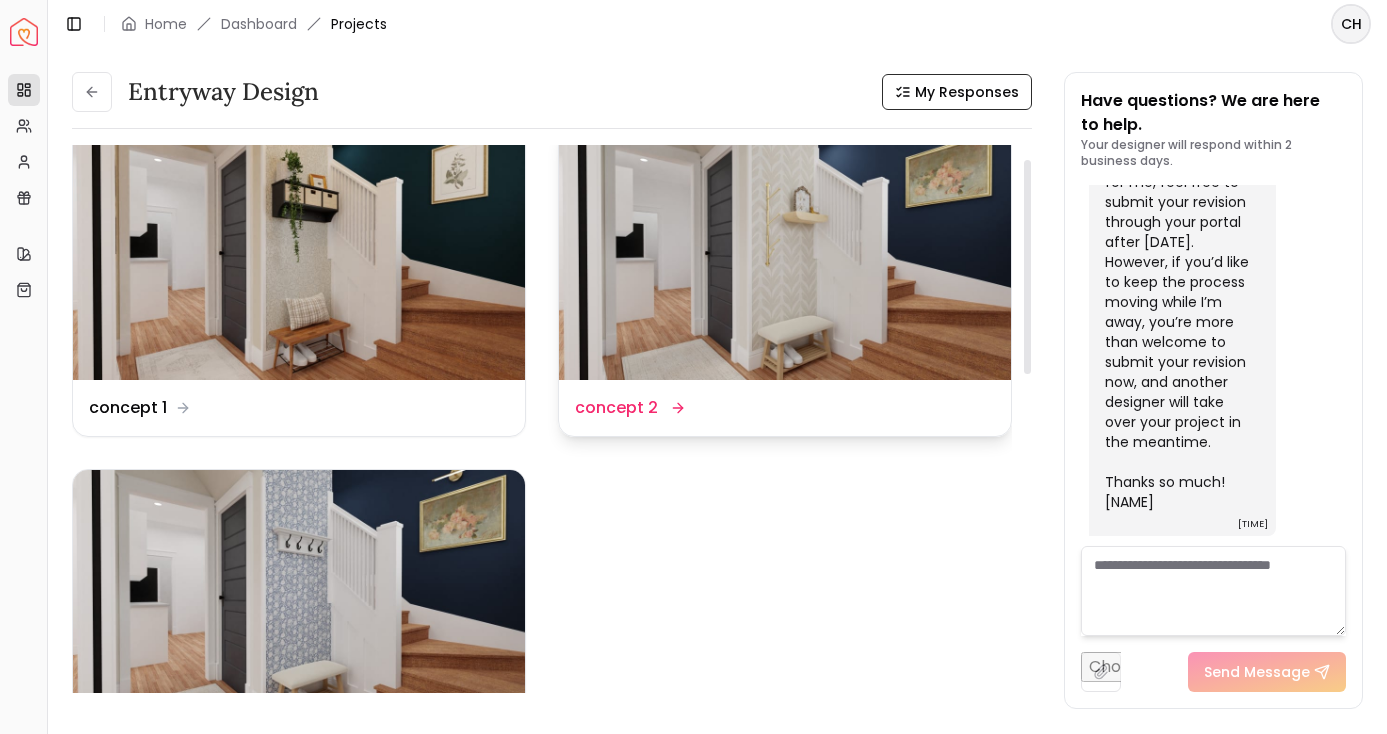 click at bounding box center (785, 253) 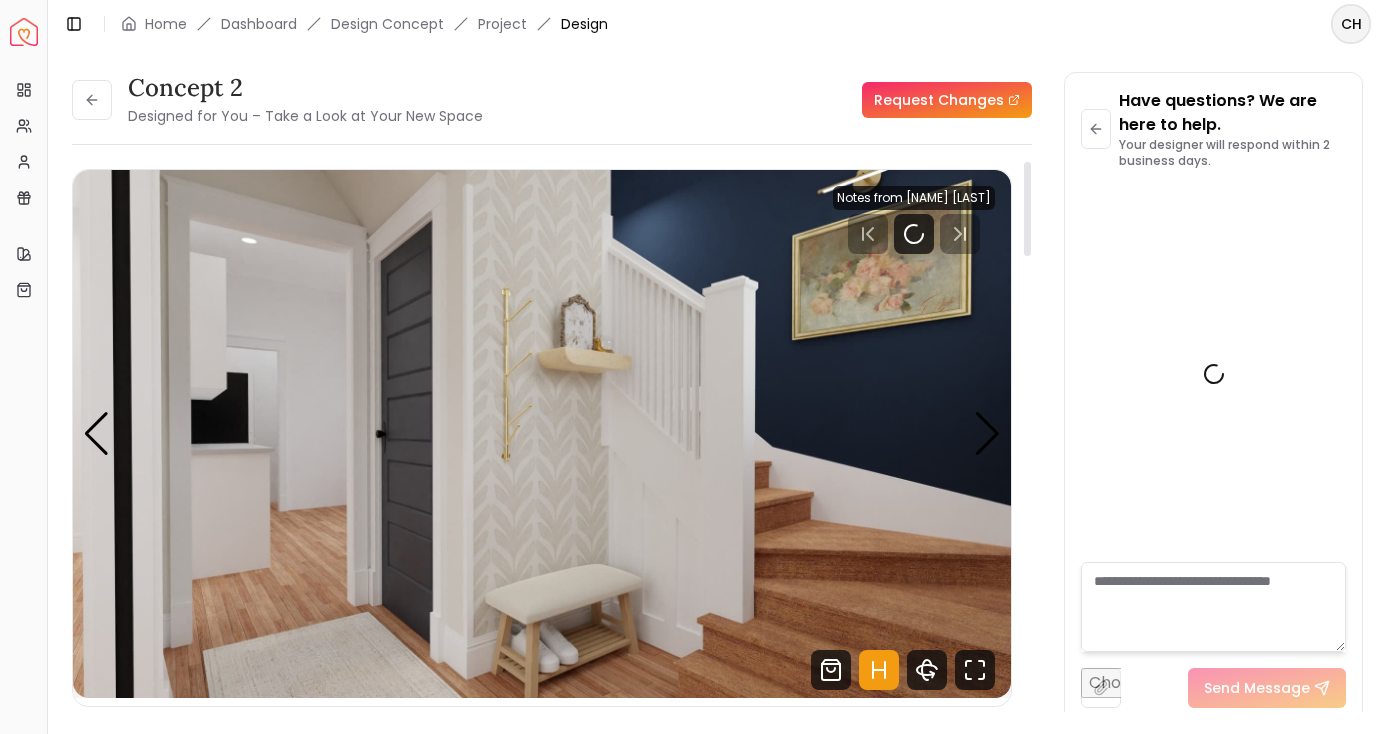 scroll, scrollTop: 823, scrollLeft: 0, axis: vertical 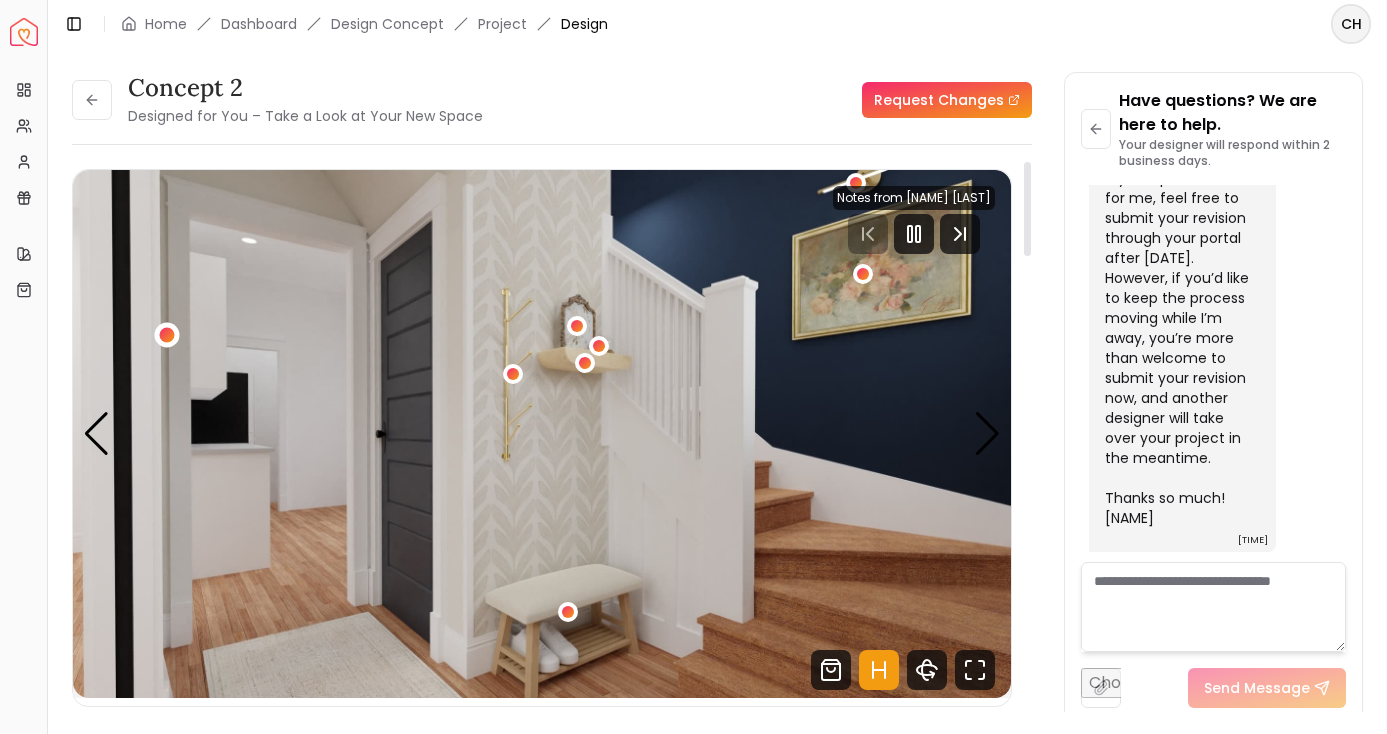 click at bounding box center [166, 335] 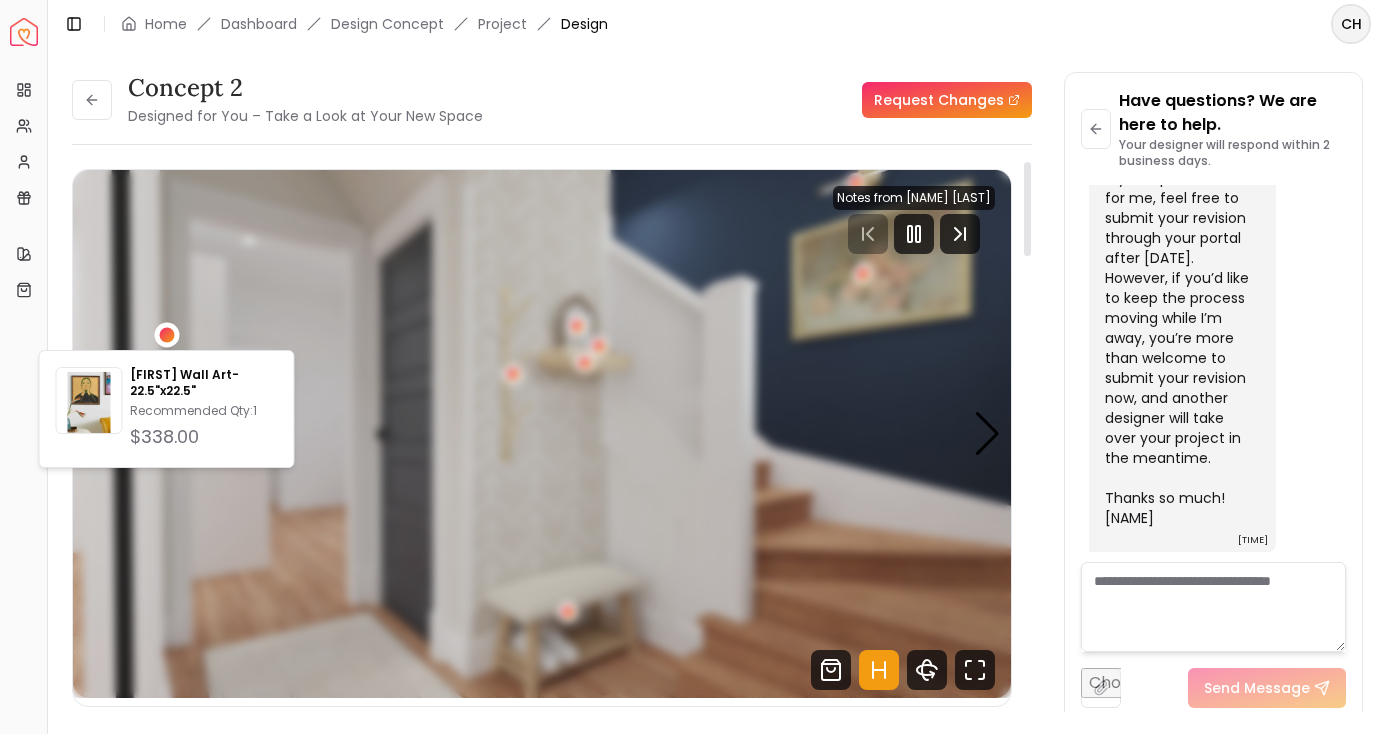 click at bounding box center (542, 434) 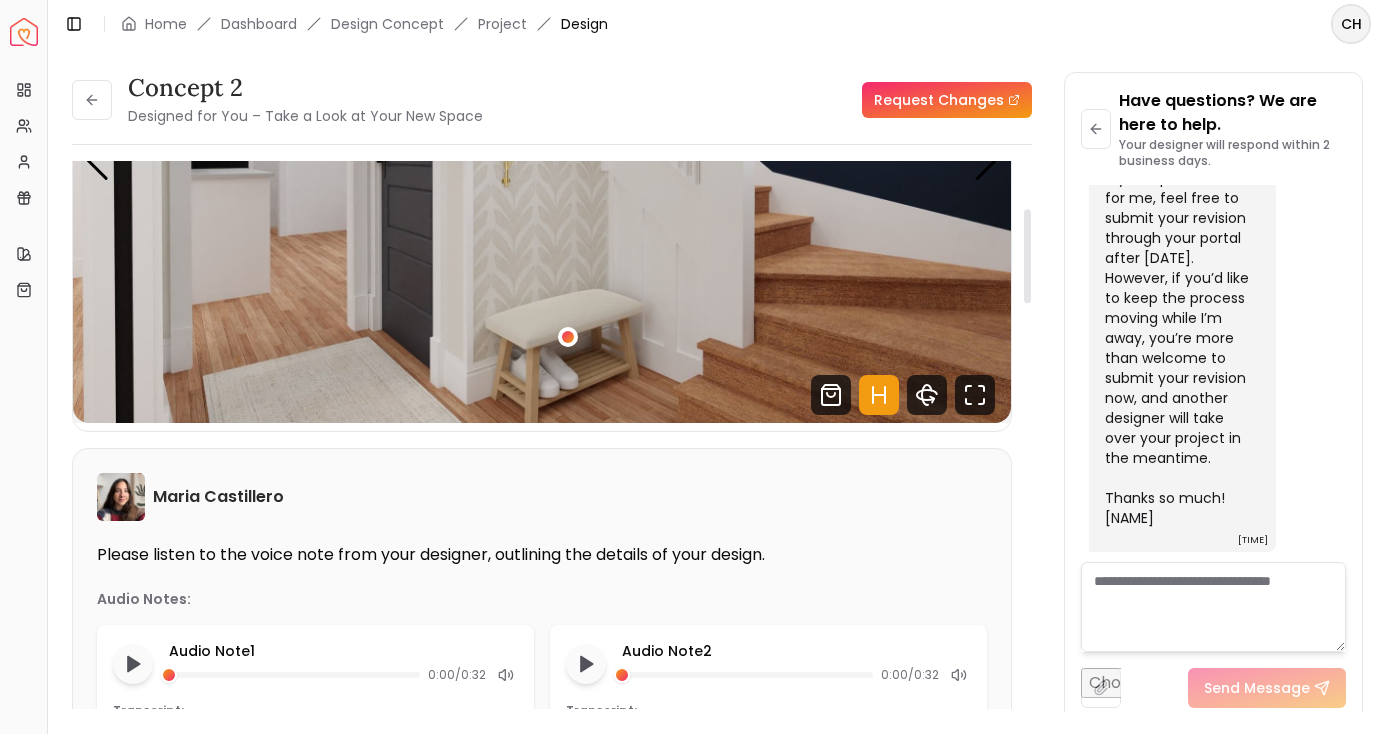 scroll, scrollTop: 336, scrollLeft: 0, axis: vertical 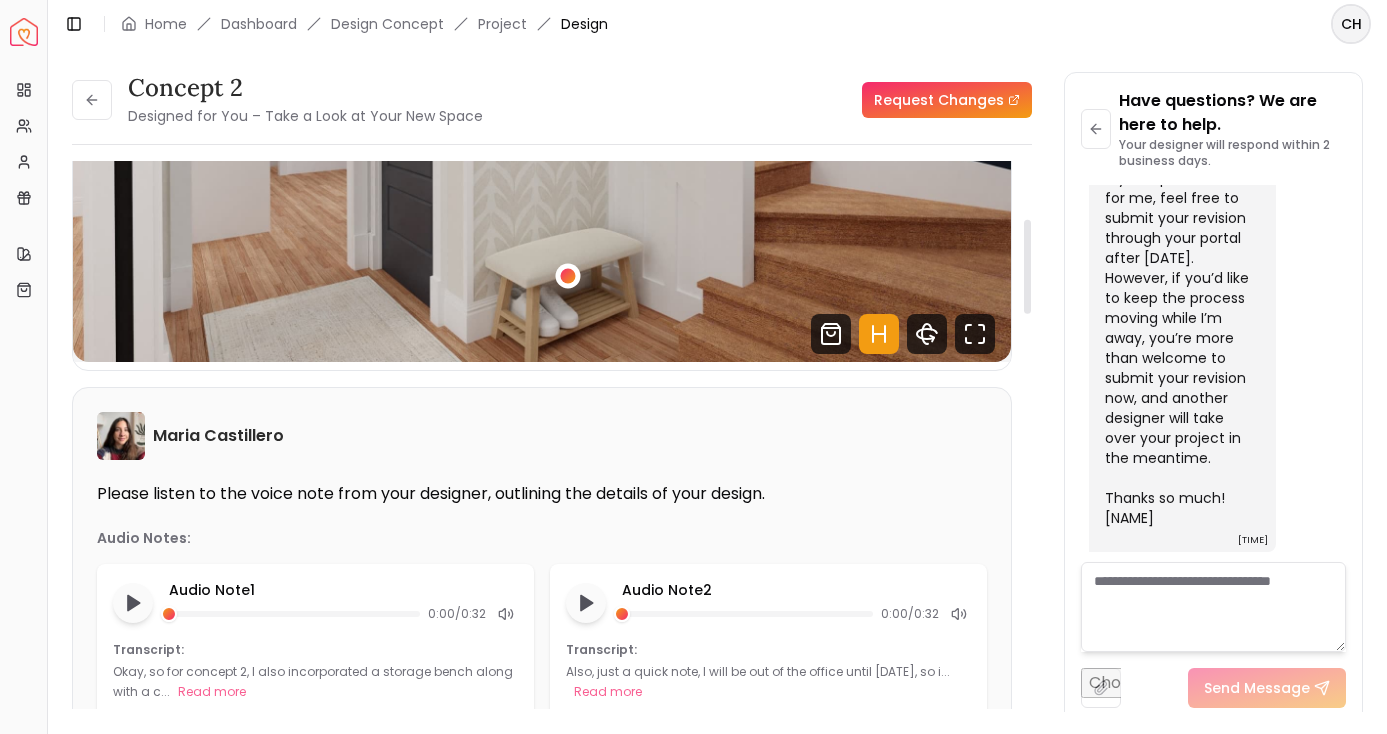 click at bounding box center (567, 276) 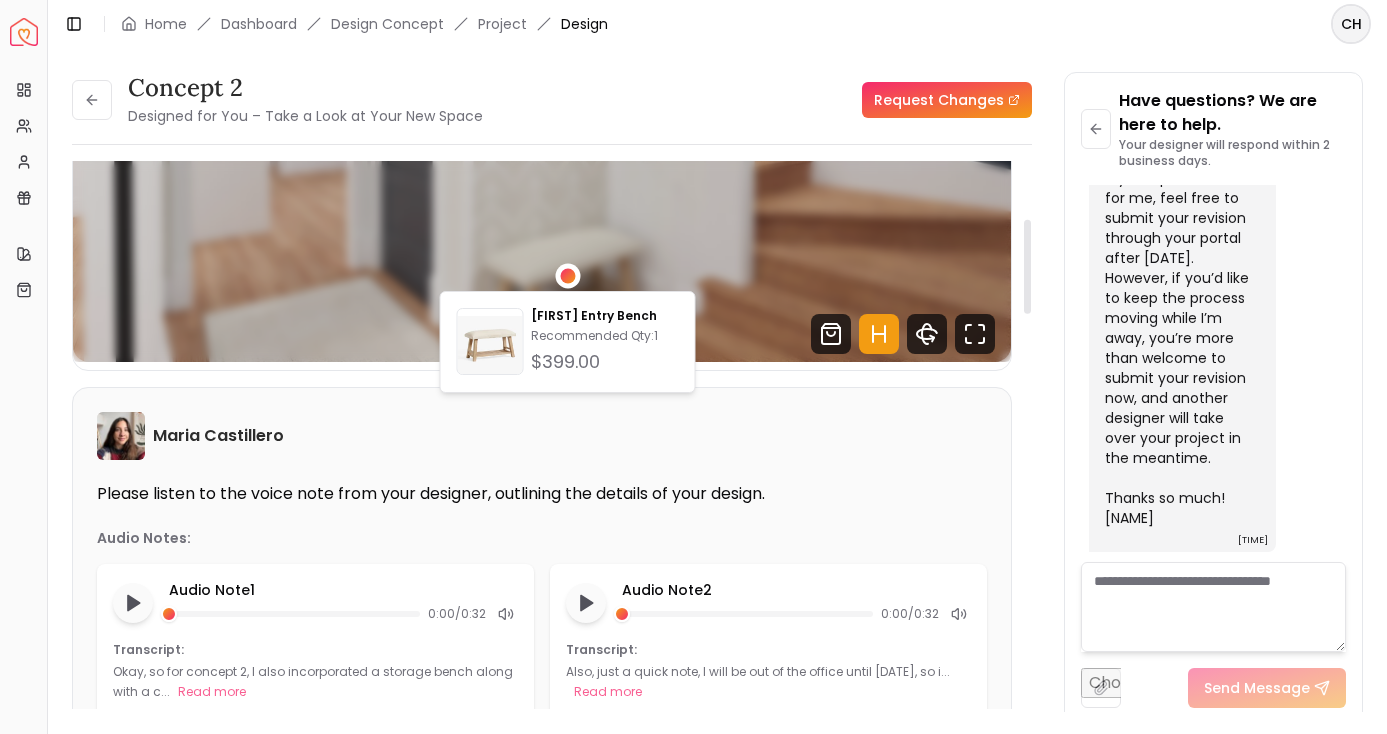 click on "Please listen to the voice note from your designer, outlining the details of your design." at bounding box center [542, 494] 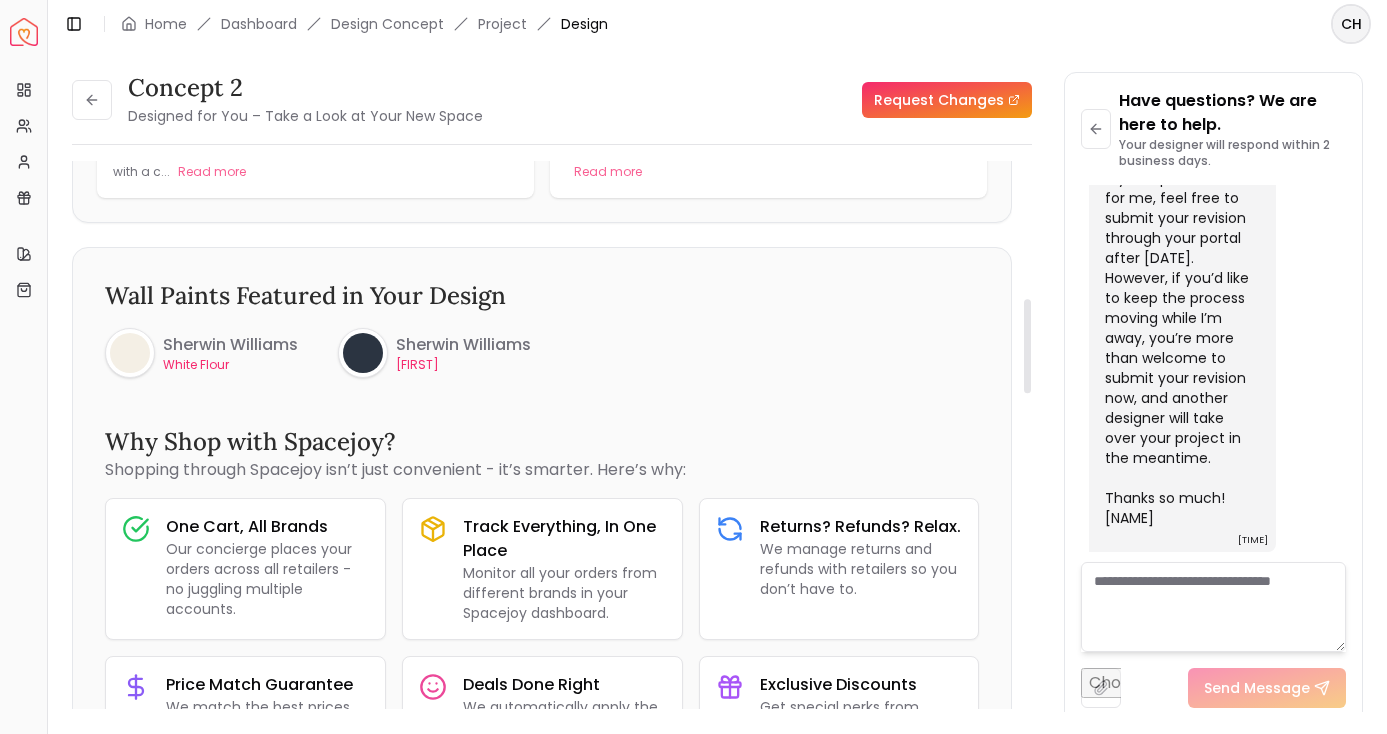 scroll, scrollTop: 0, scrollLeft: 0, axis: both 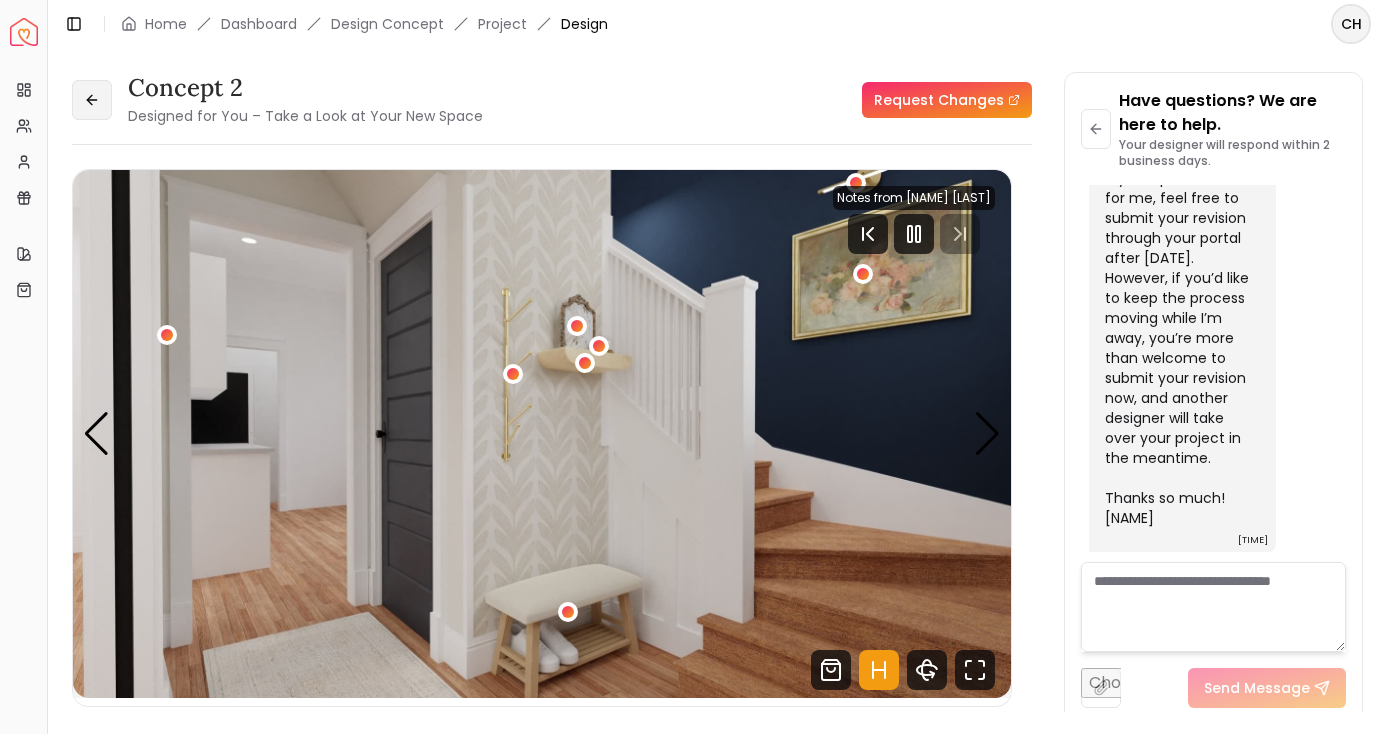 click 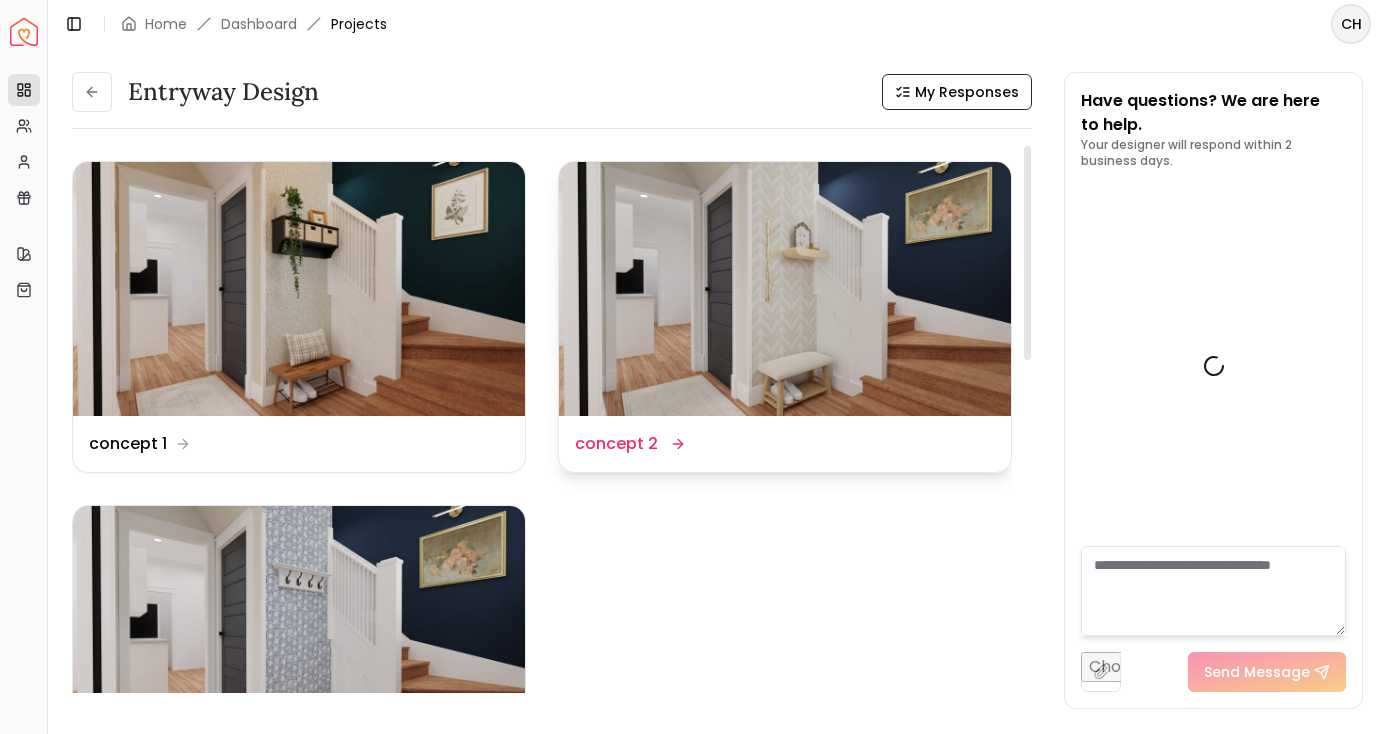 scroll, scrollTop: 839, scrollLeft: 0, axis: vertical 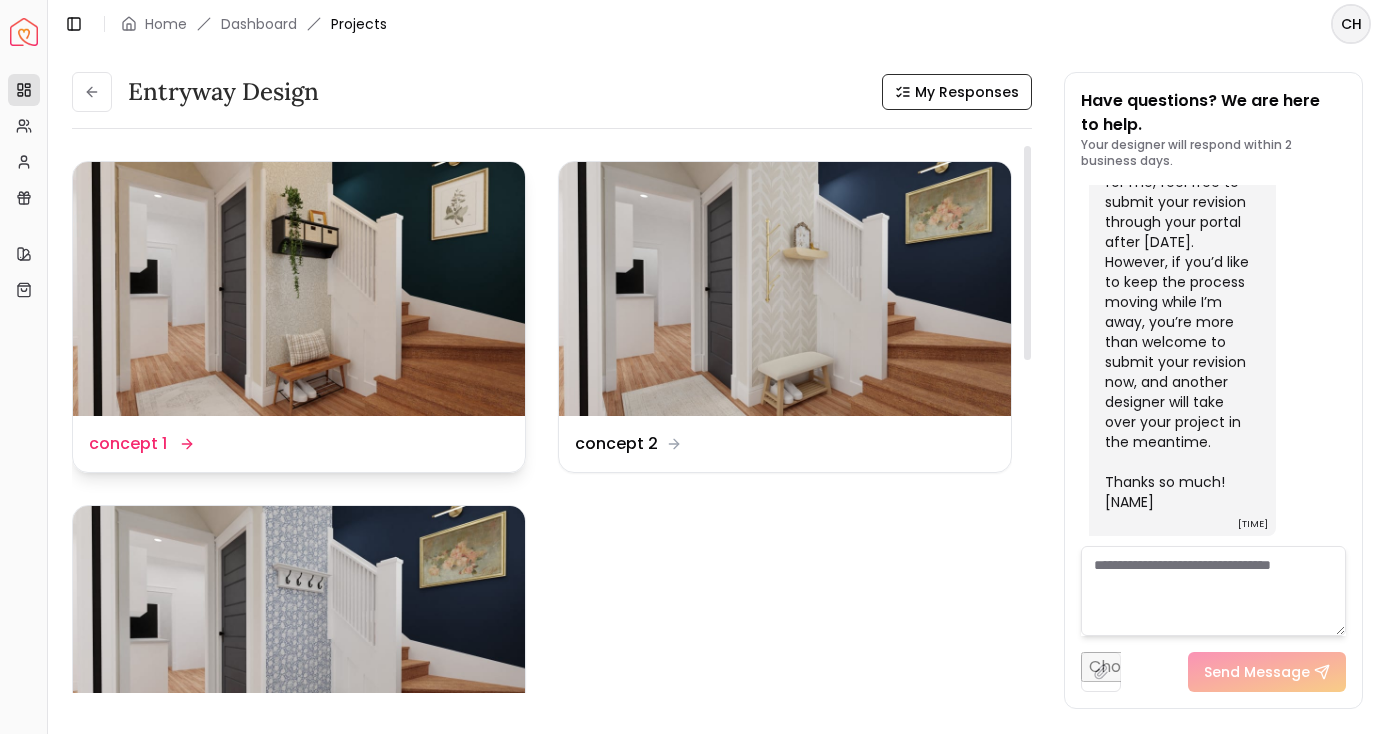 click at bounding box center [299, 289] 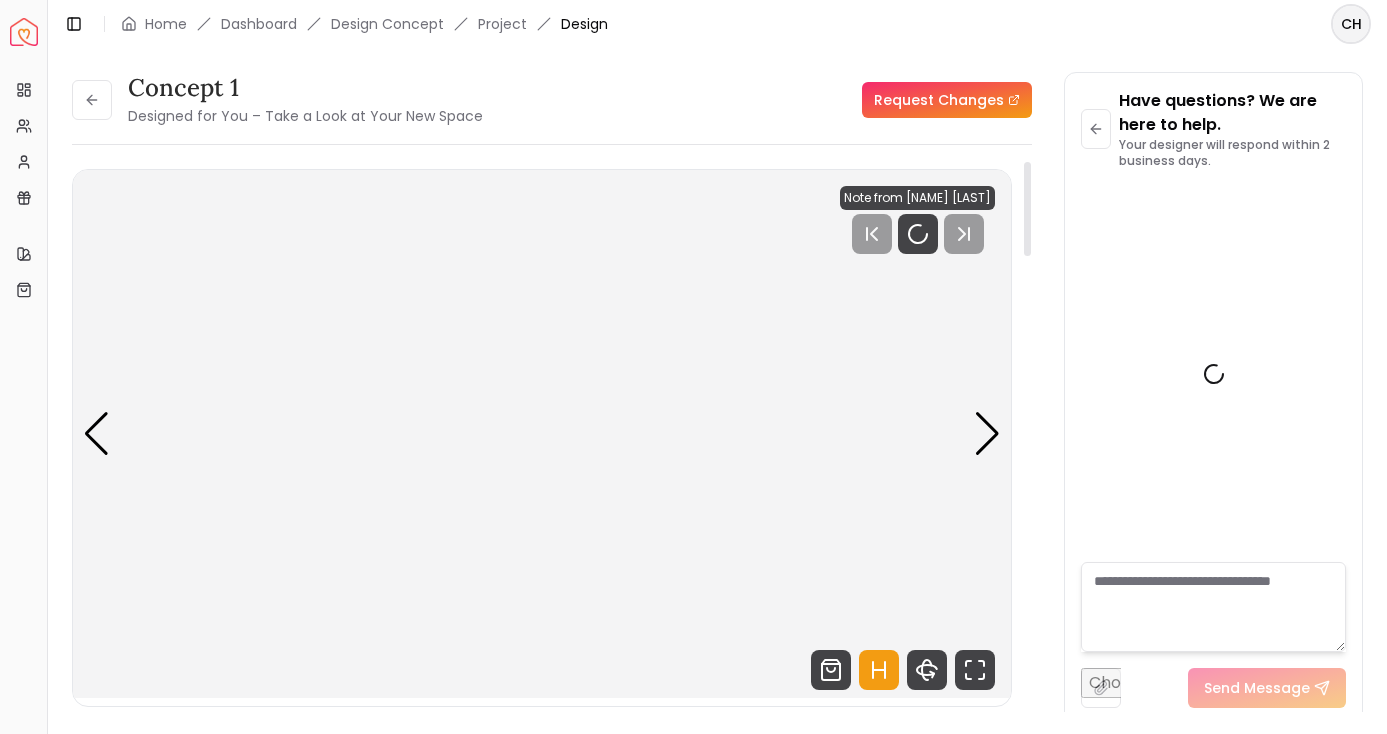 scroll, scrollTop: 823, scrollLeft: 0, axis: vertical 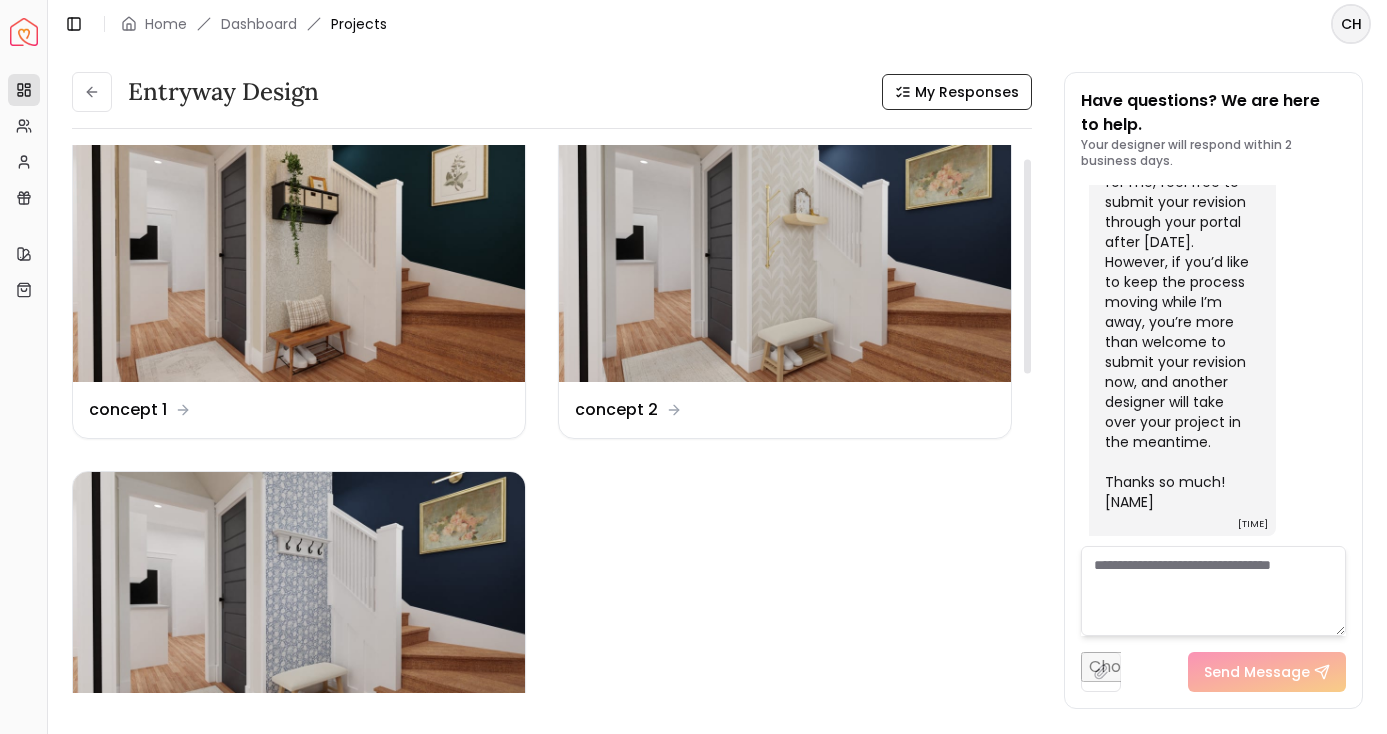 click at bounding box center (785, 255) 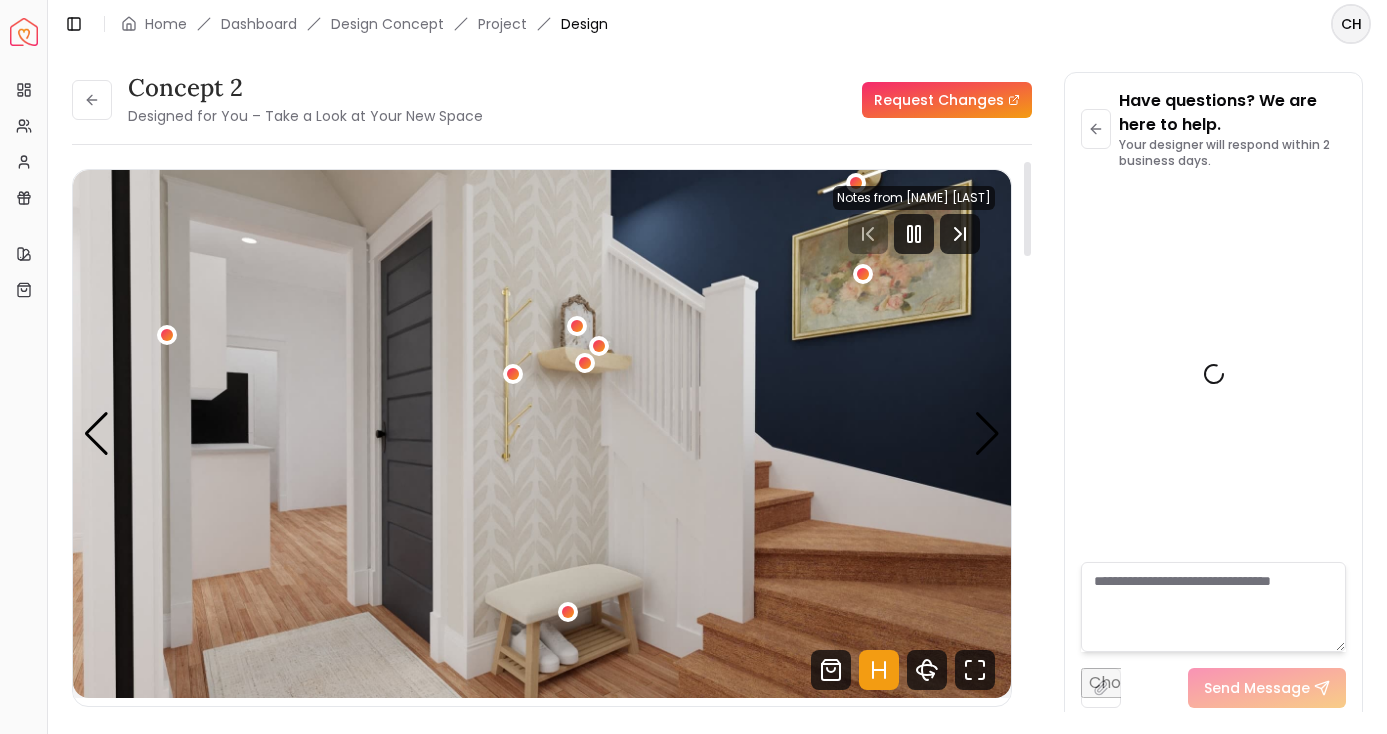 scroll, scrollTop: 823, scrollLeft: 0, axis: vertical 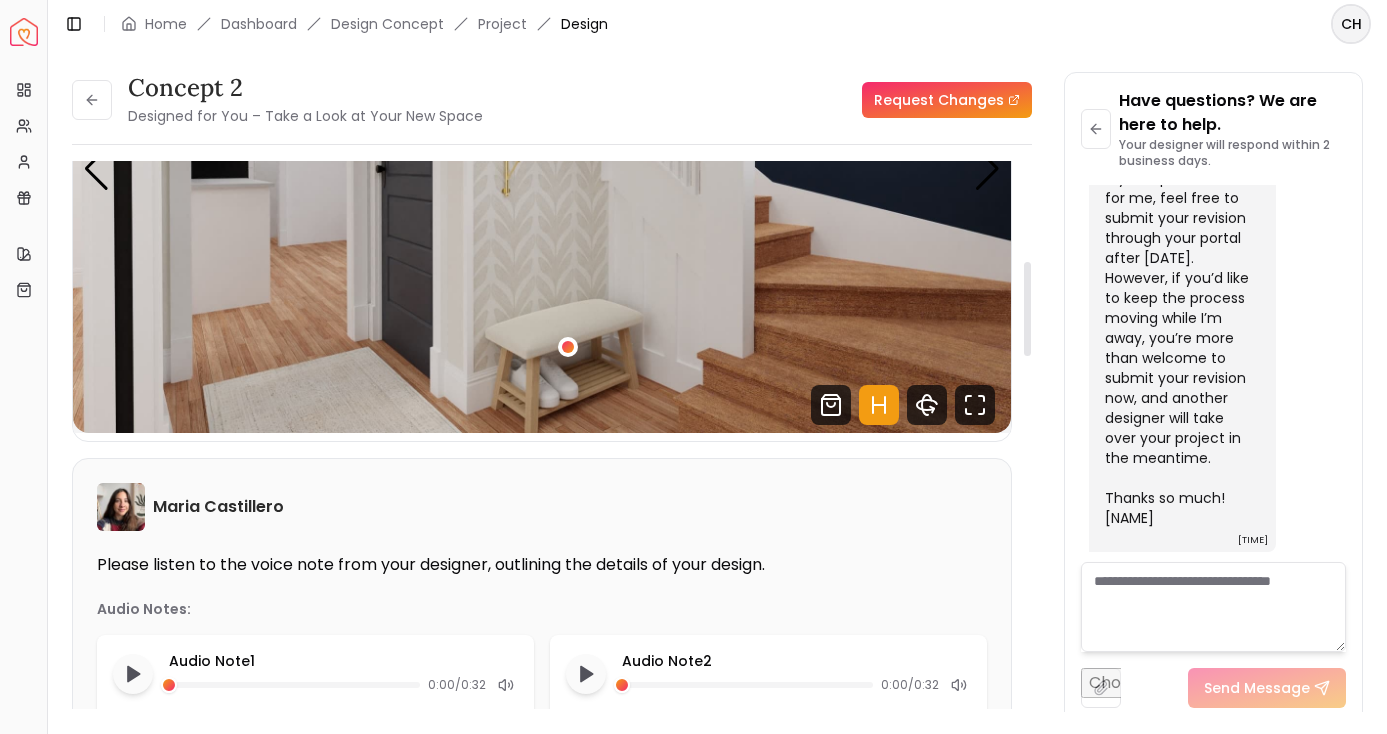 drag, startPoint x: 1029, startPoint y: 204, endPoint x: 1055, endPoint y: 244, distance: 47.707443 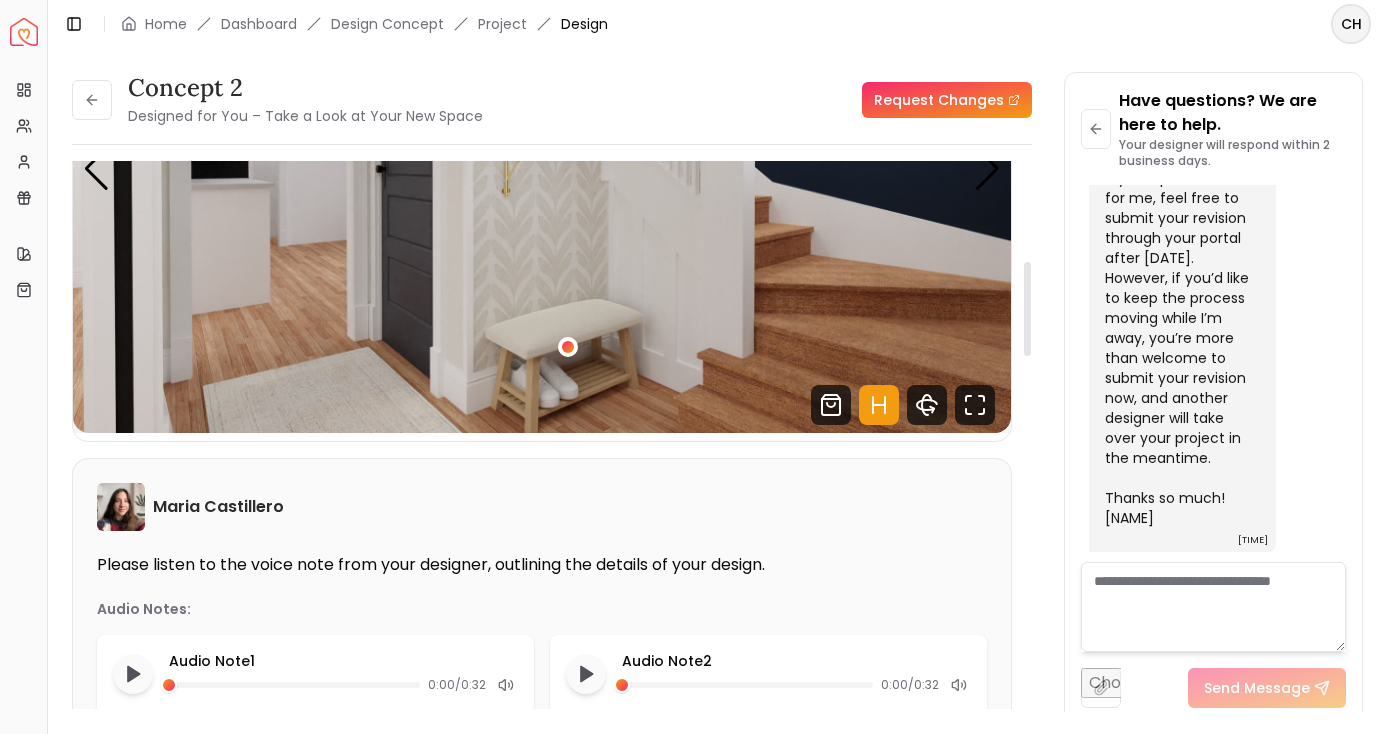 click at bounding box center (1027, 309) 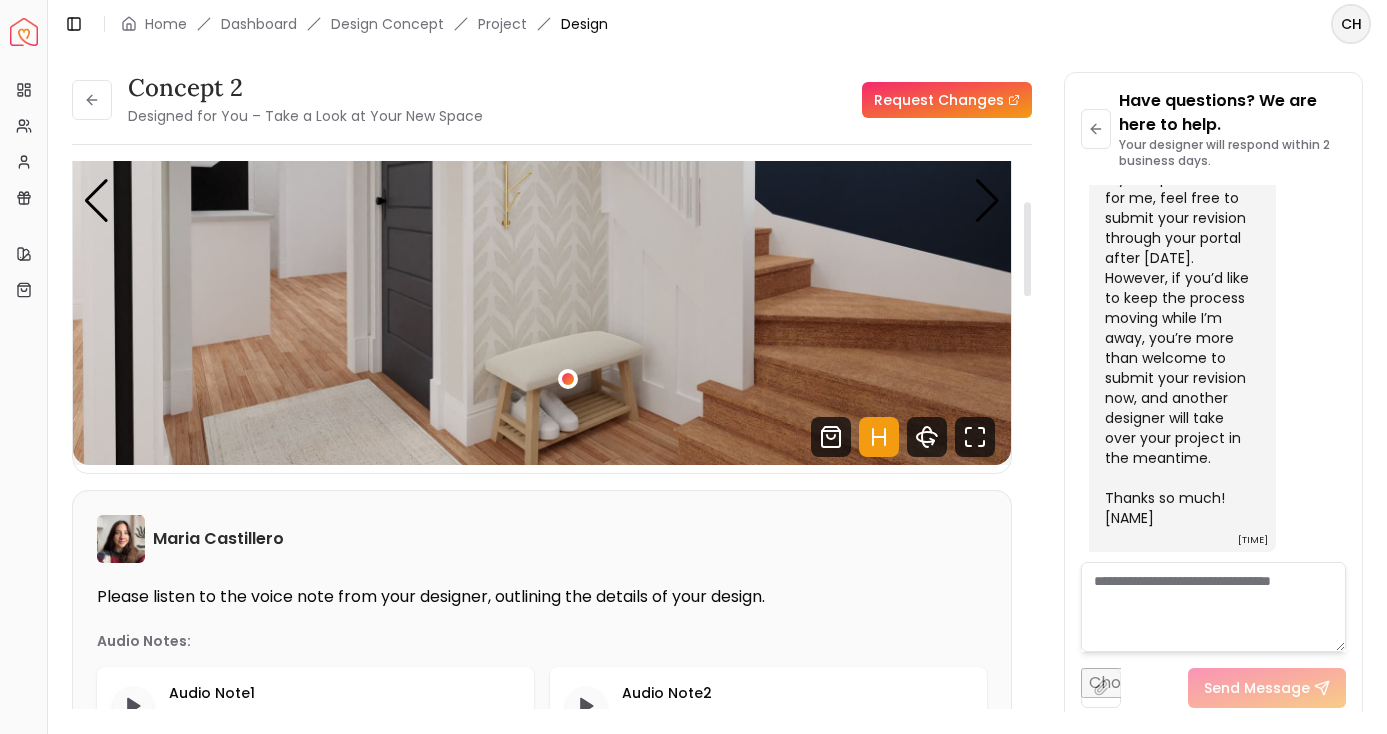click on "Request Changes" at bounding box center (947, 100) 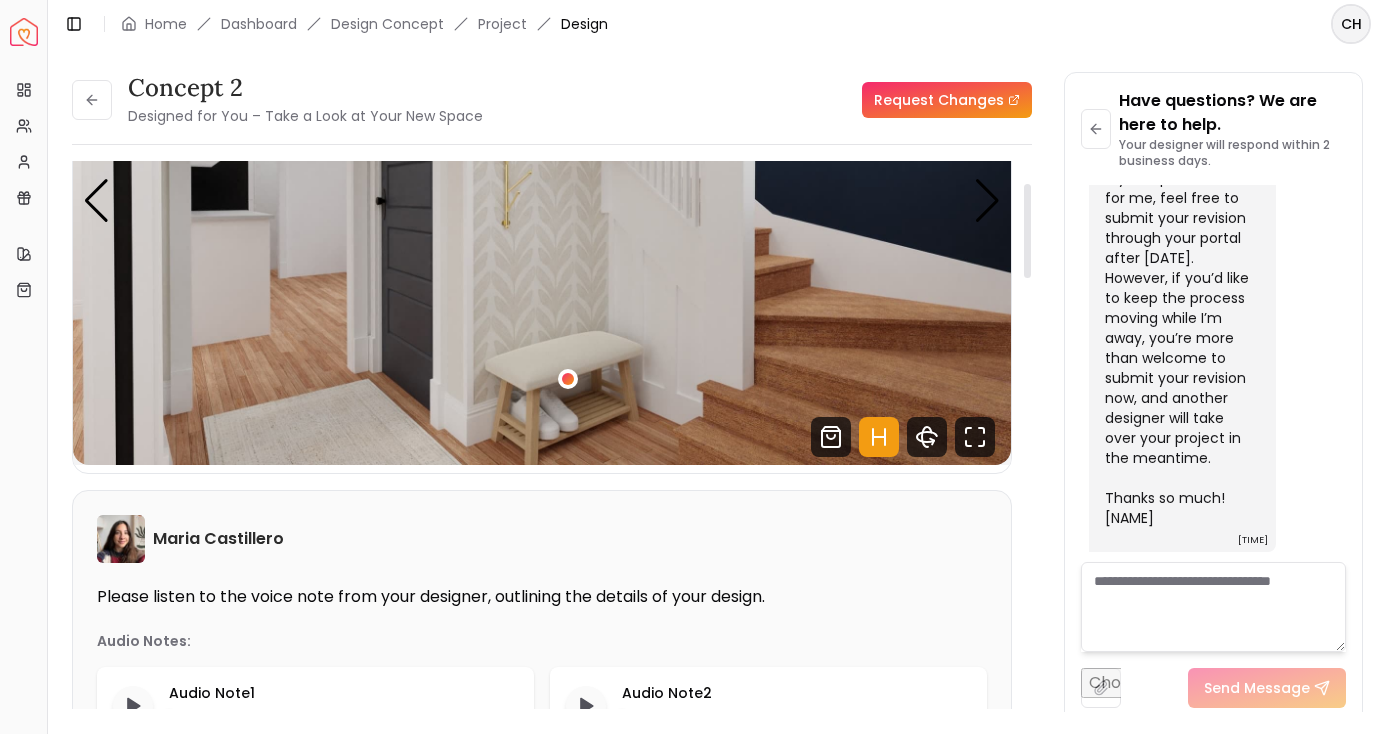 scroll, scrollTop: 0, scrollLeft: 0, axis: both 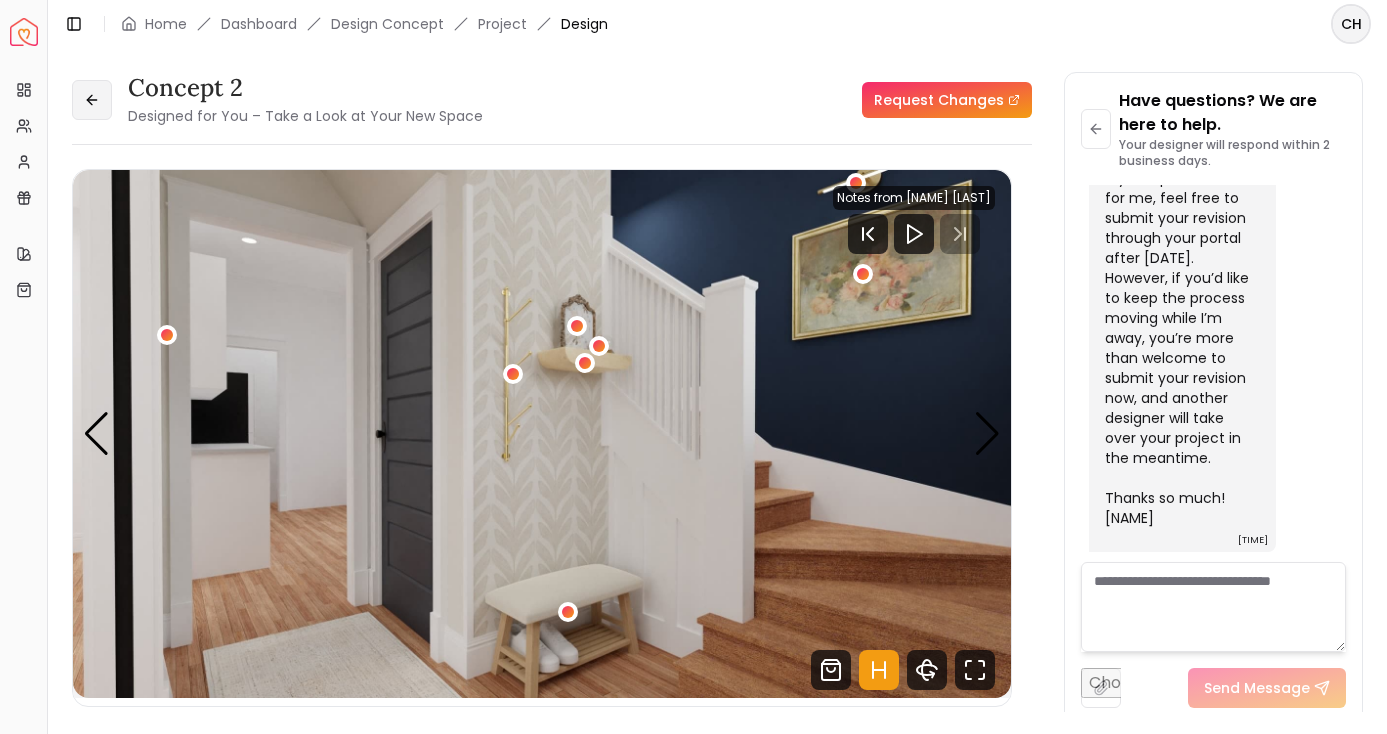 click at bounding box center (92, 100) 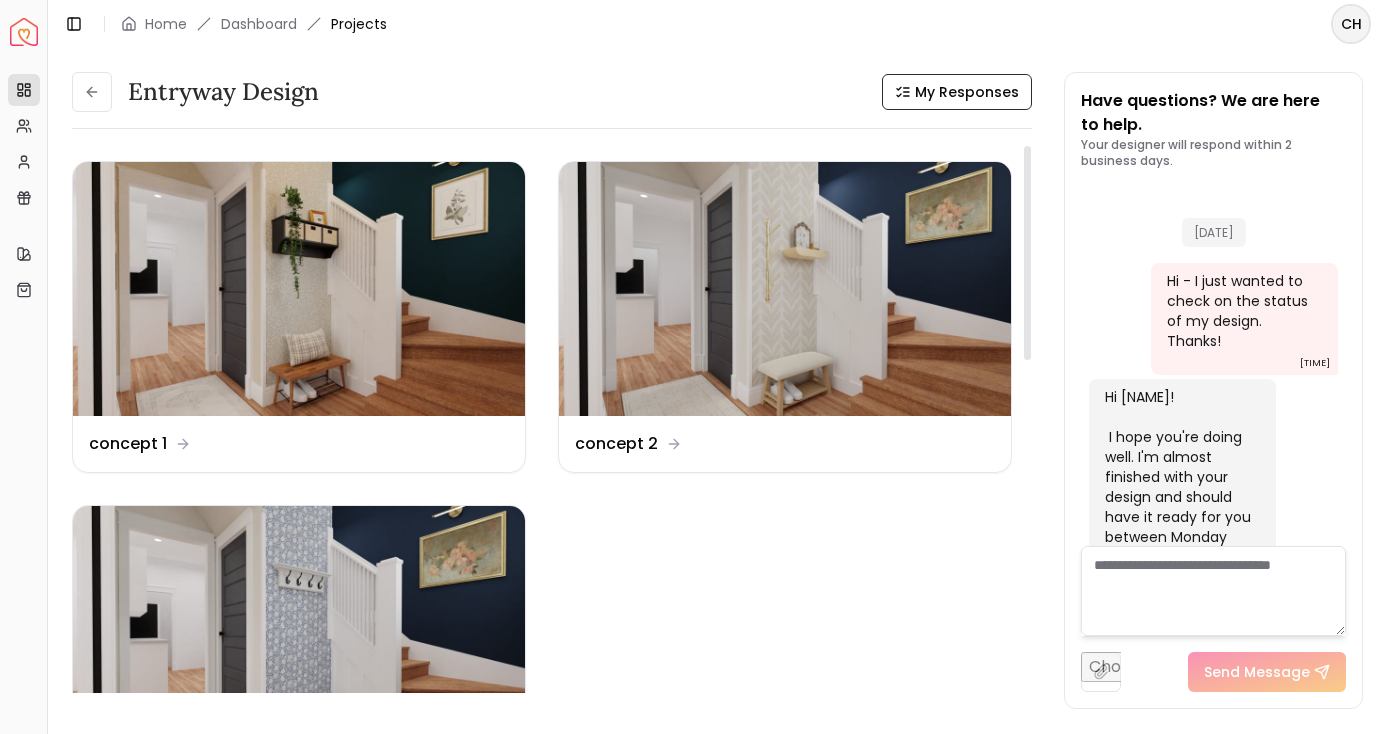 scroll, scrollTop: 839, scrollLeft: 0, axis: vertical 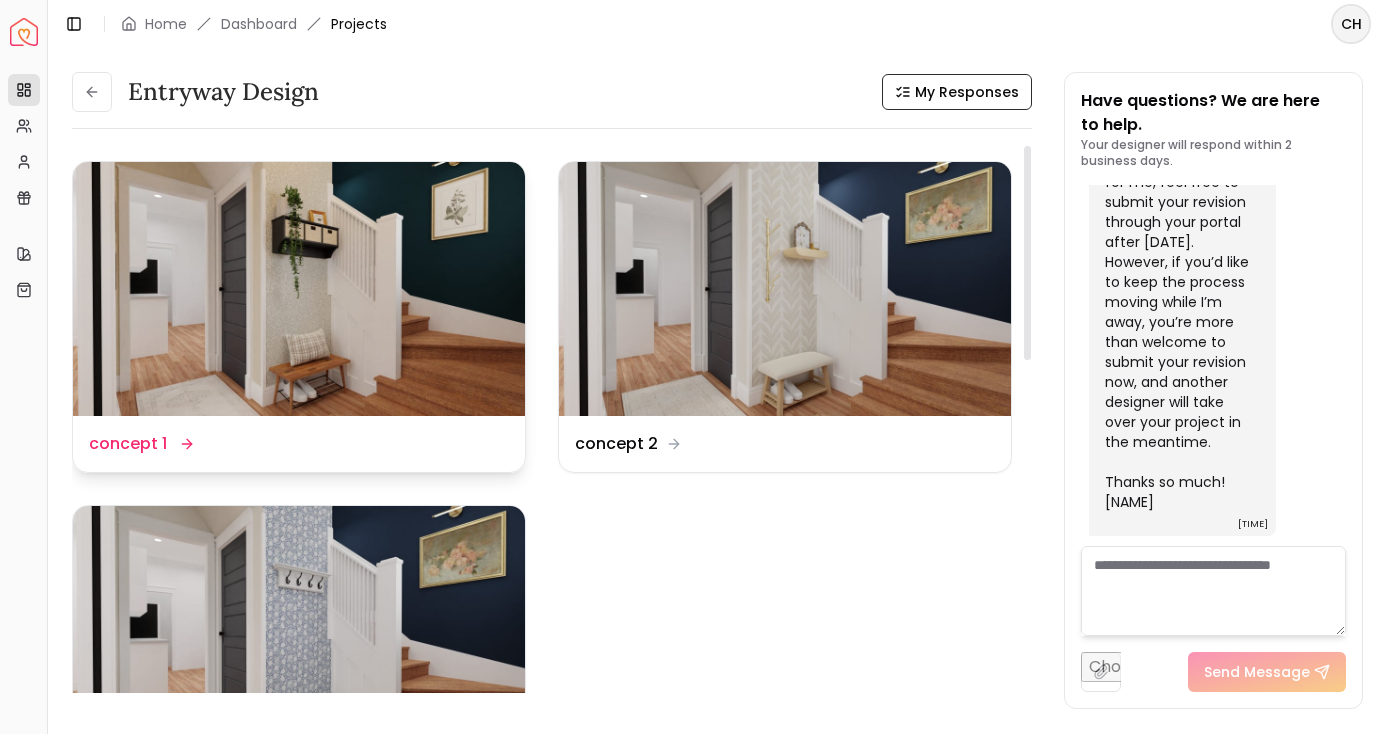 click at bounding box center (299, 289) 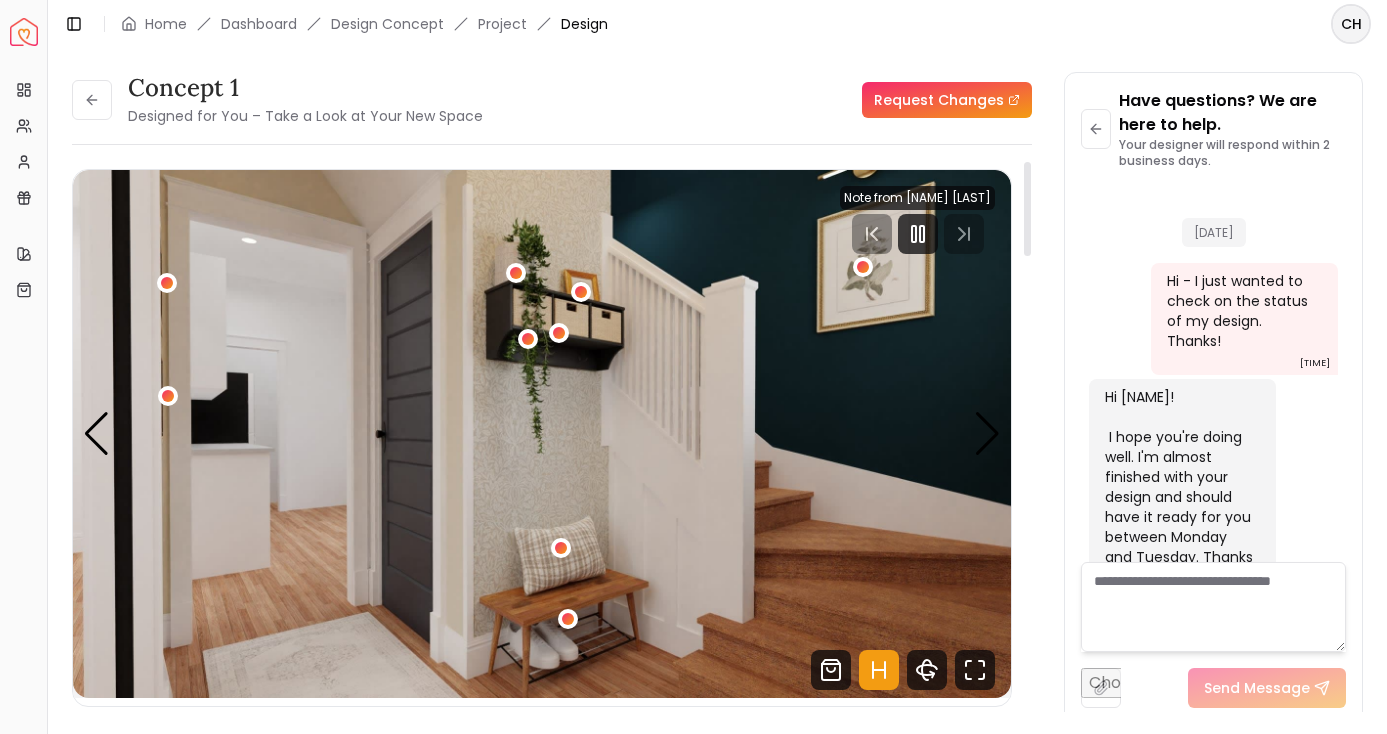 scroll, scrollTop: 823, scrollLeft: 0, axis: vertical 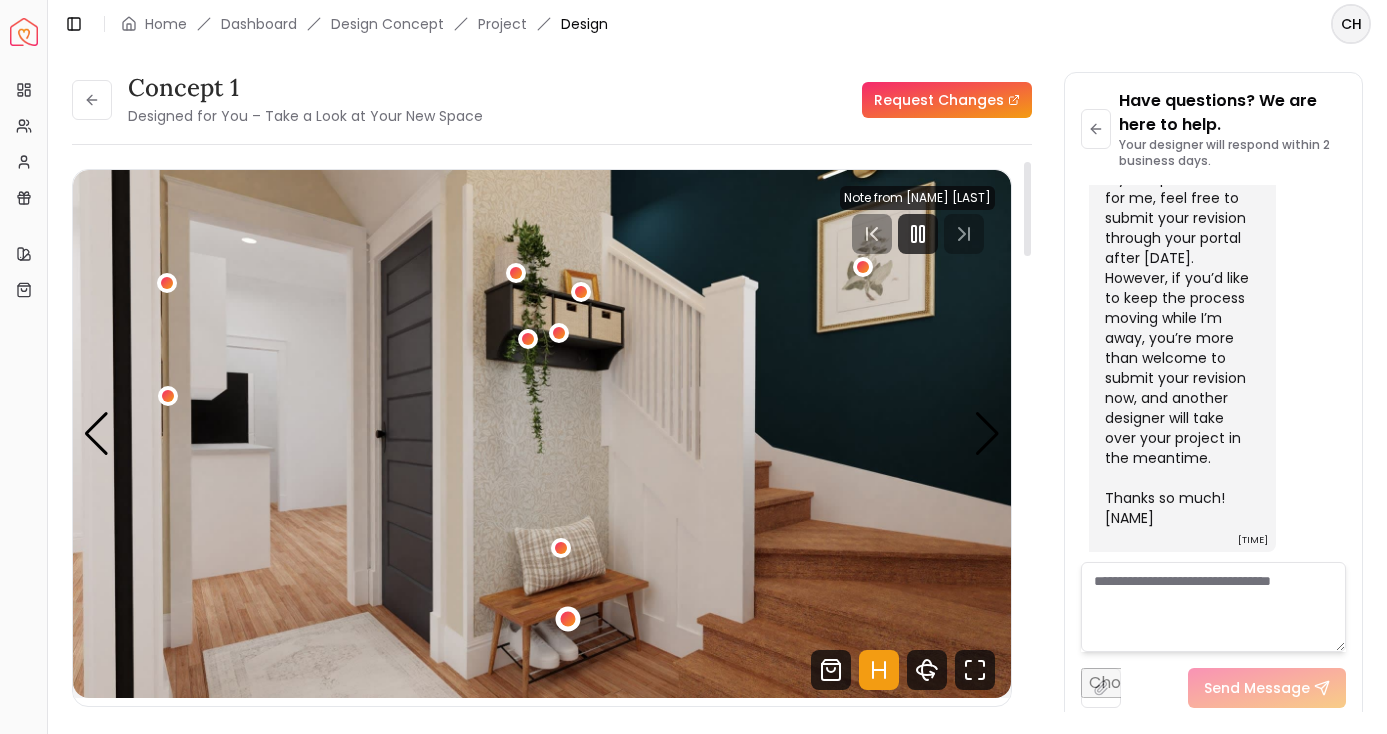 click at bounding box center (567, 619) 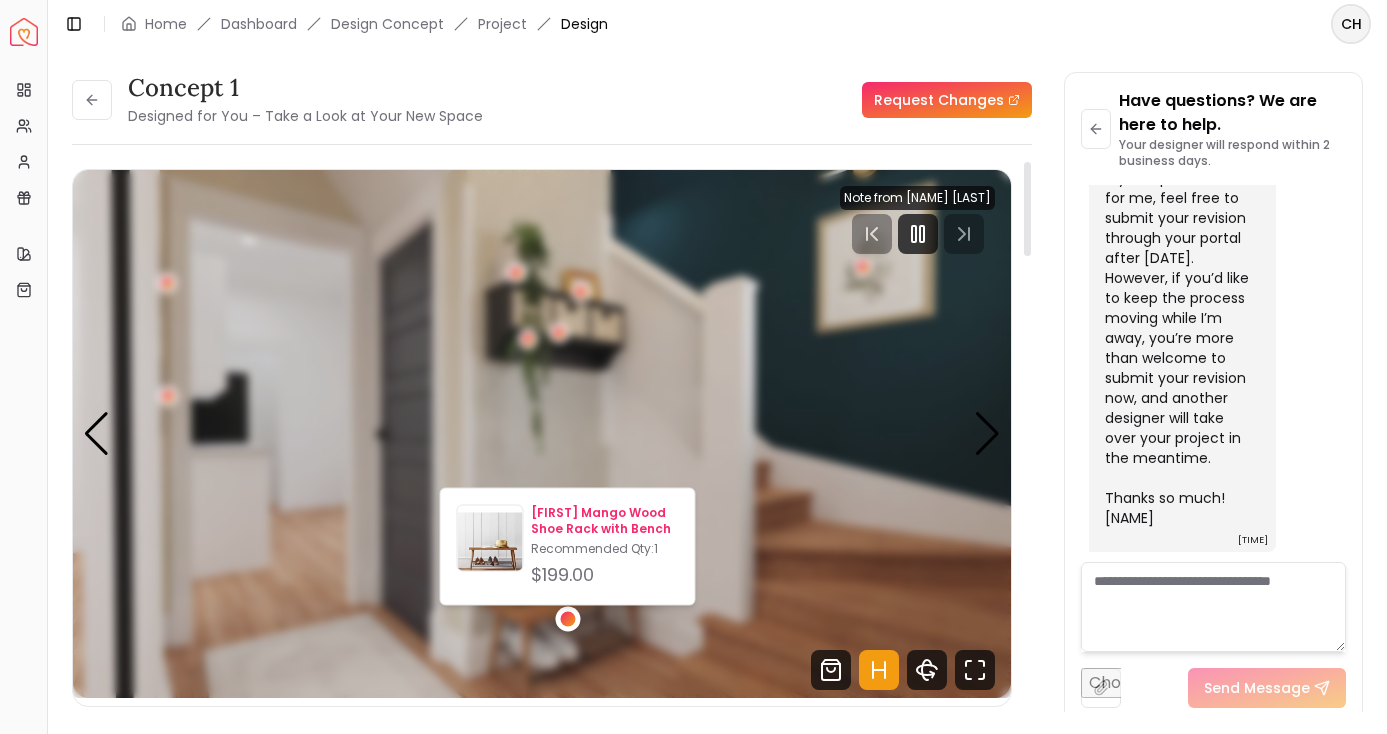 click on "Lucy Mango Wood Shoe Rack with Bench" at bounding box center [604, 521] 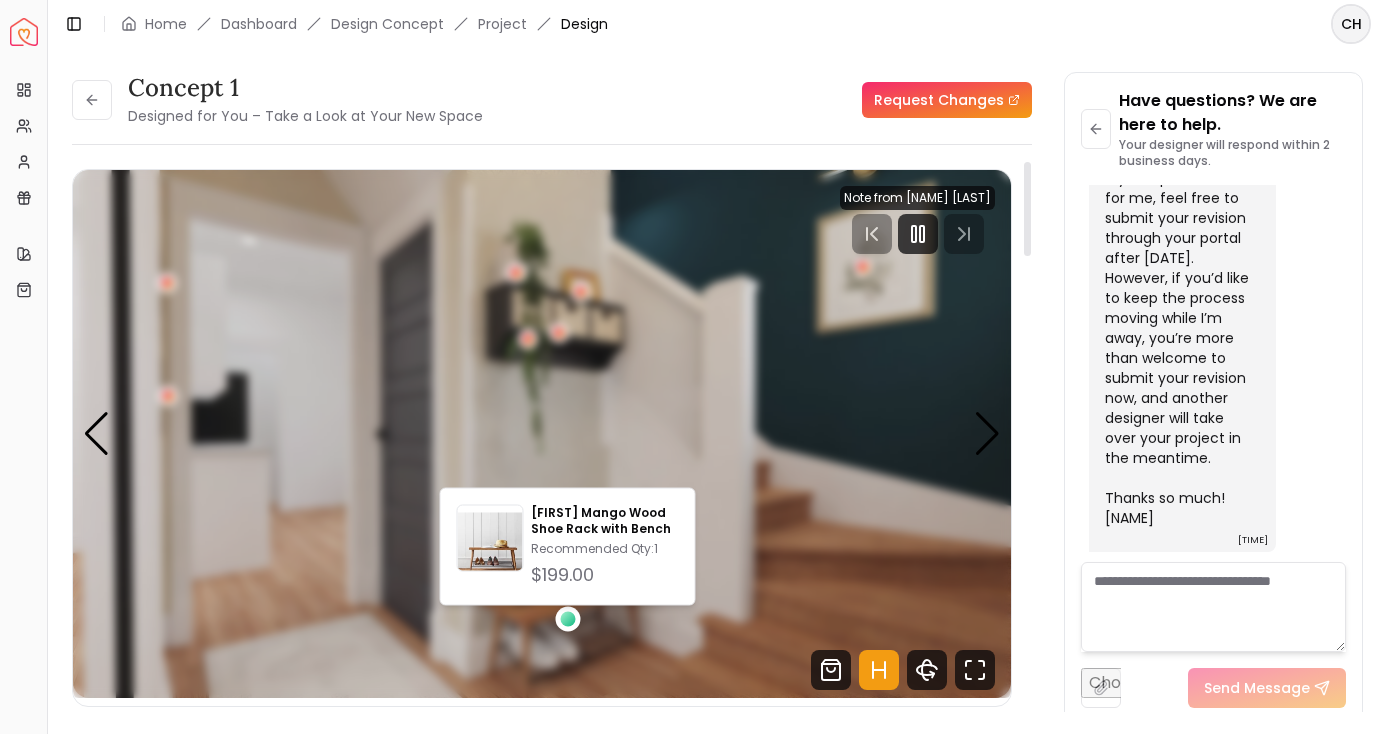click at bounding box center (542, 434) 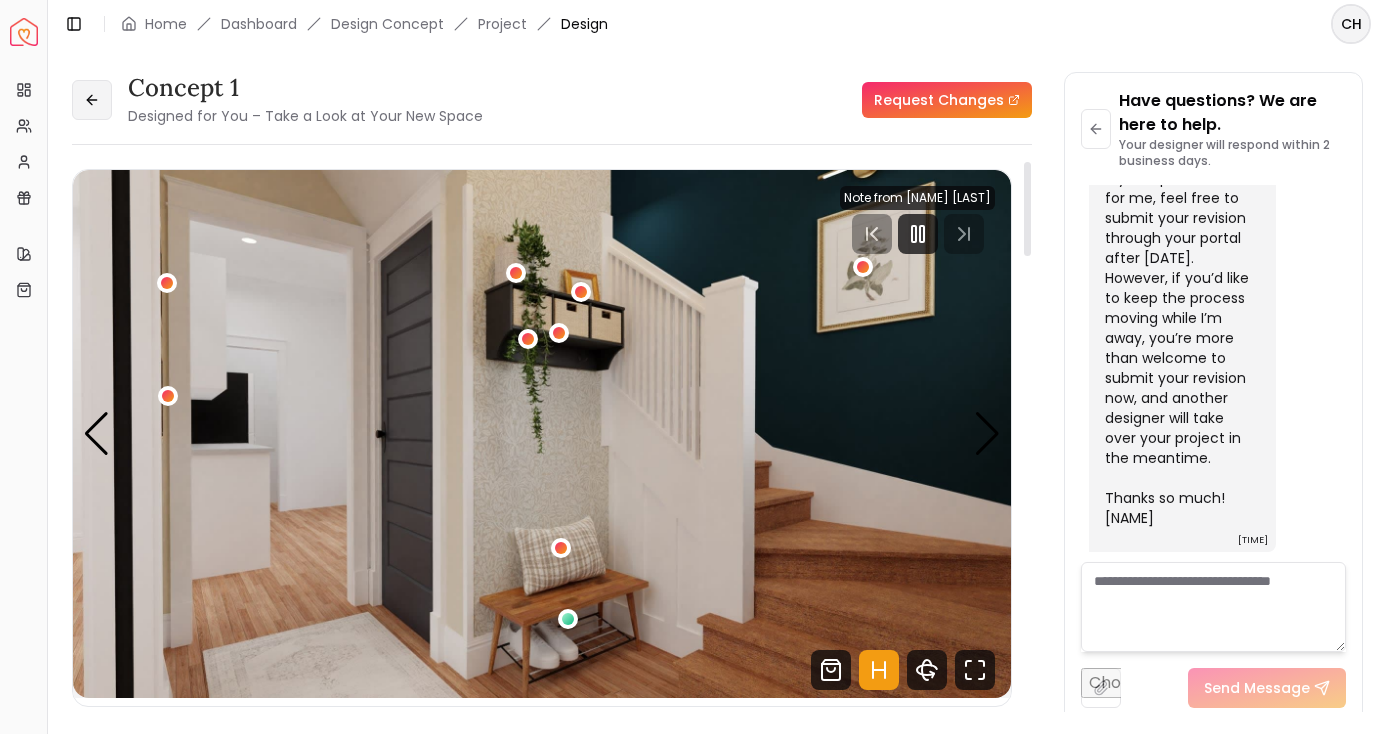 click 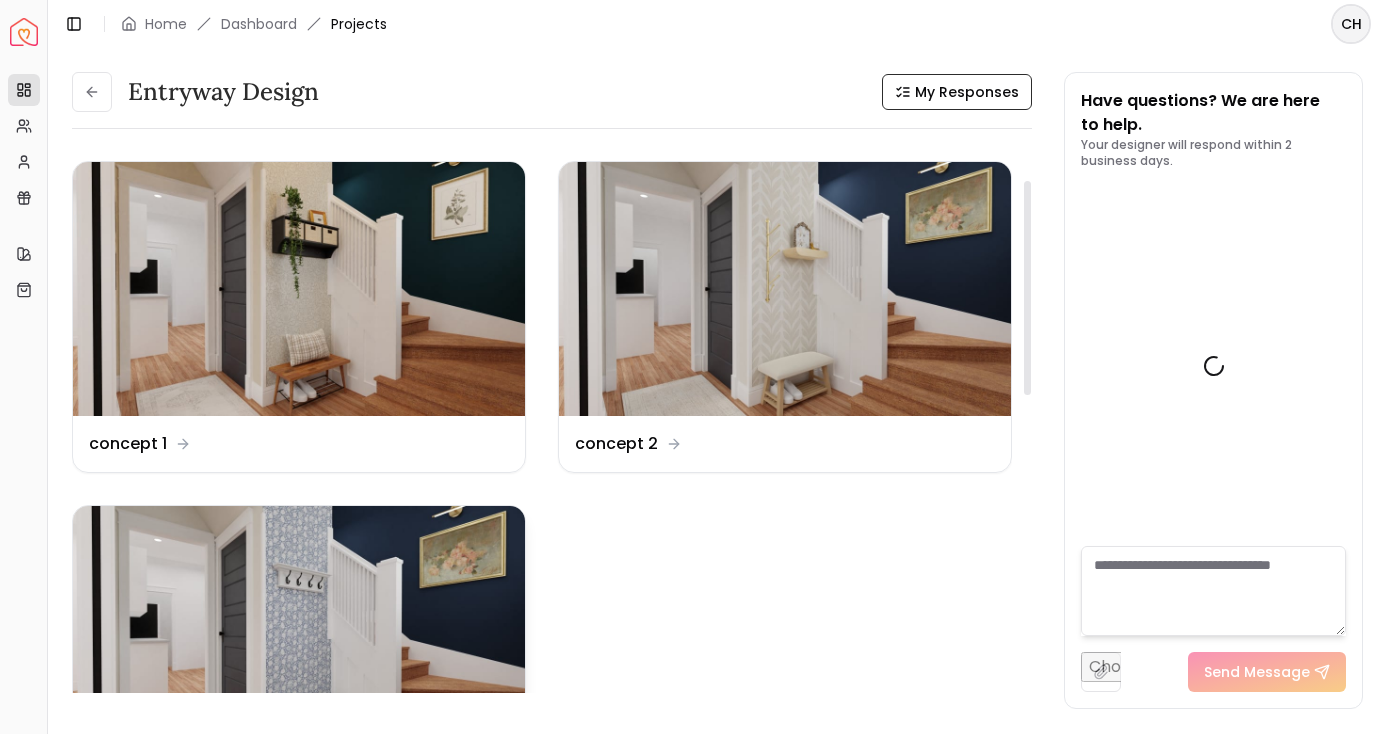 scroll, scrollTop: 106, scrollLeft: 0, axis: vertical 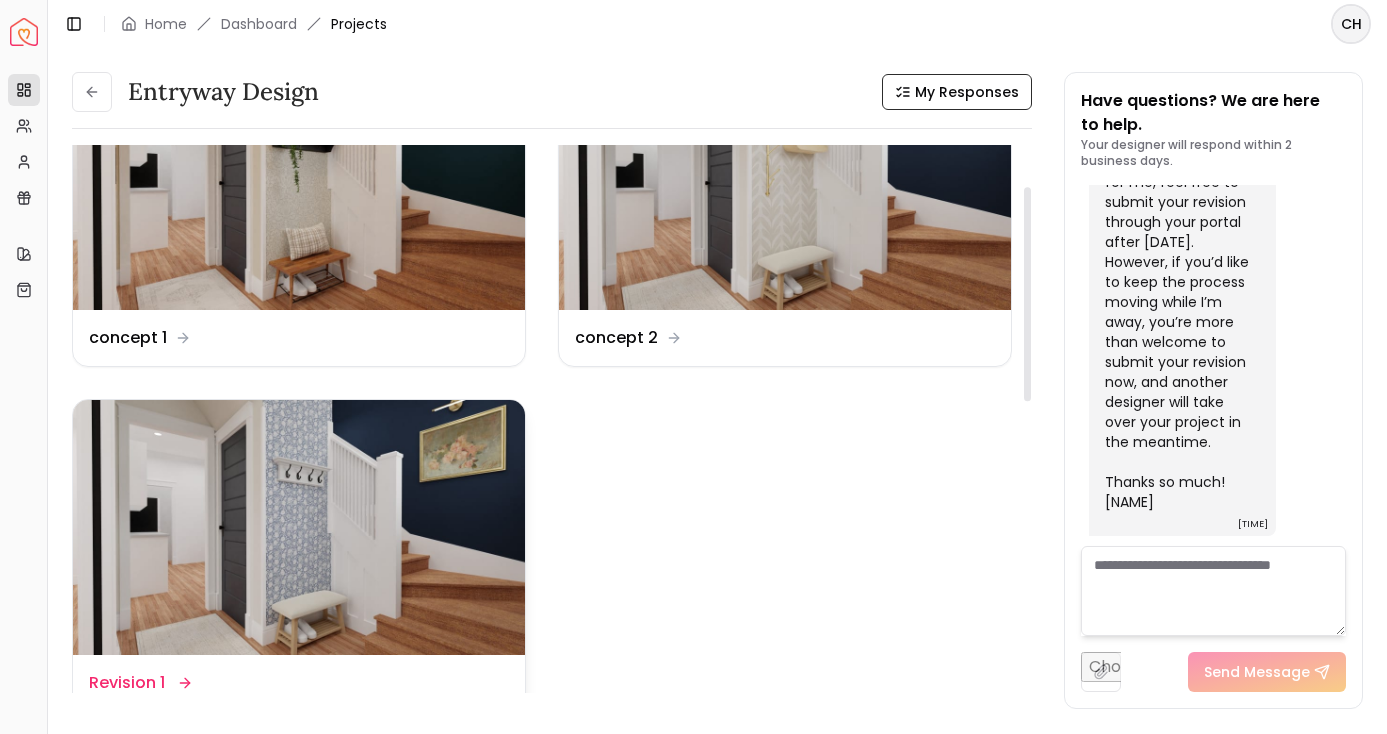 click at bounding box center (299, 527) 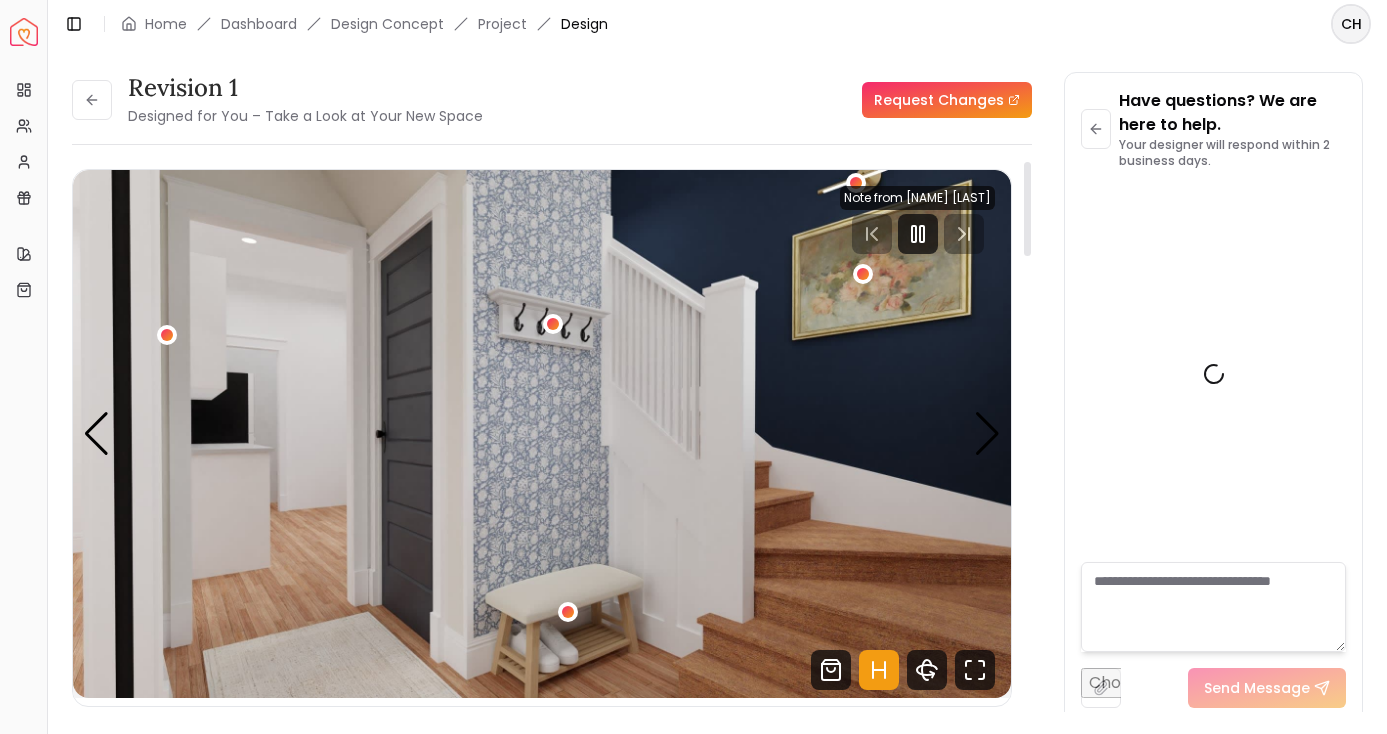 scroll, scrollTop: 823, scrollLeft: 0, axis: vertical 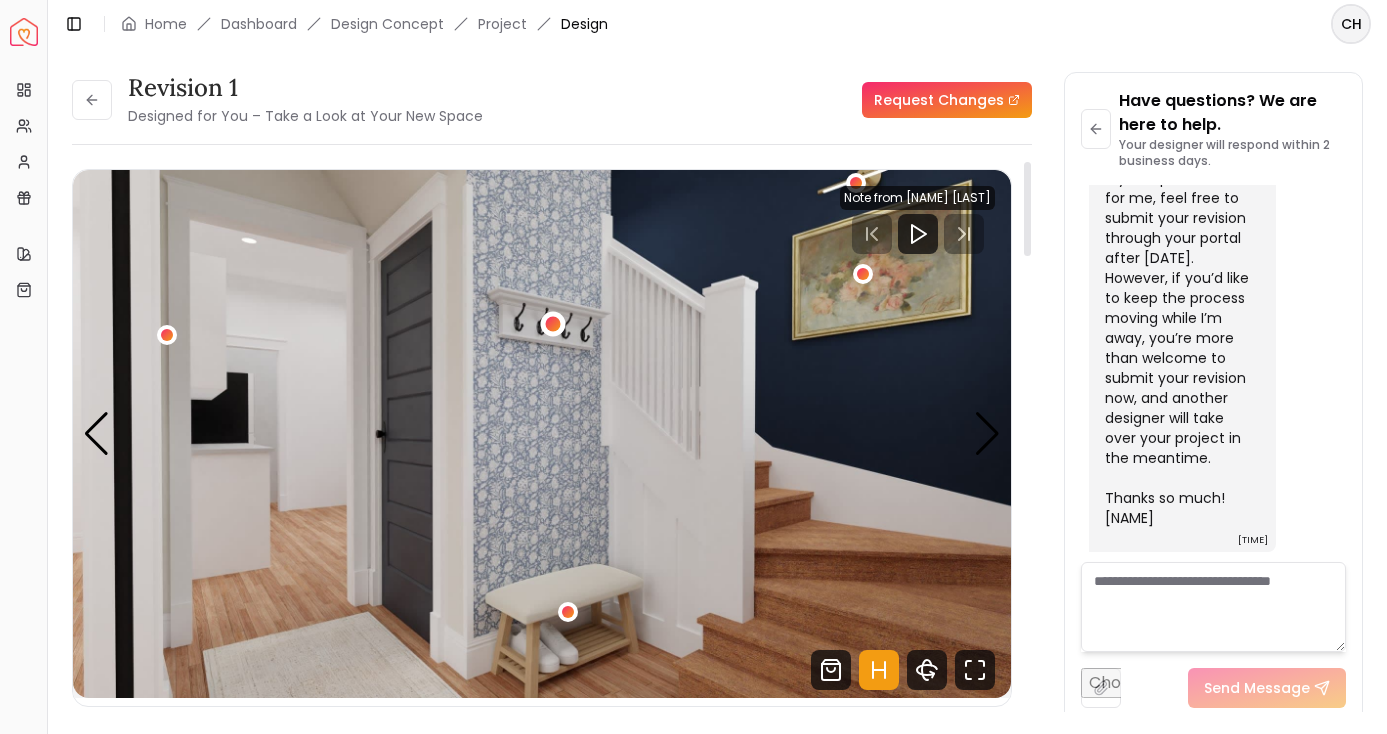 click at bounding box center [553, 324] 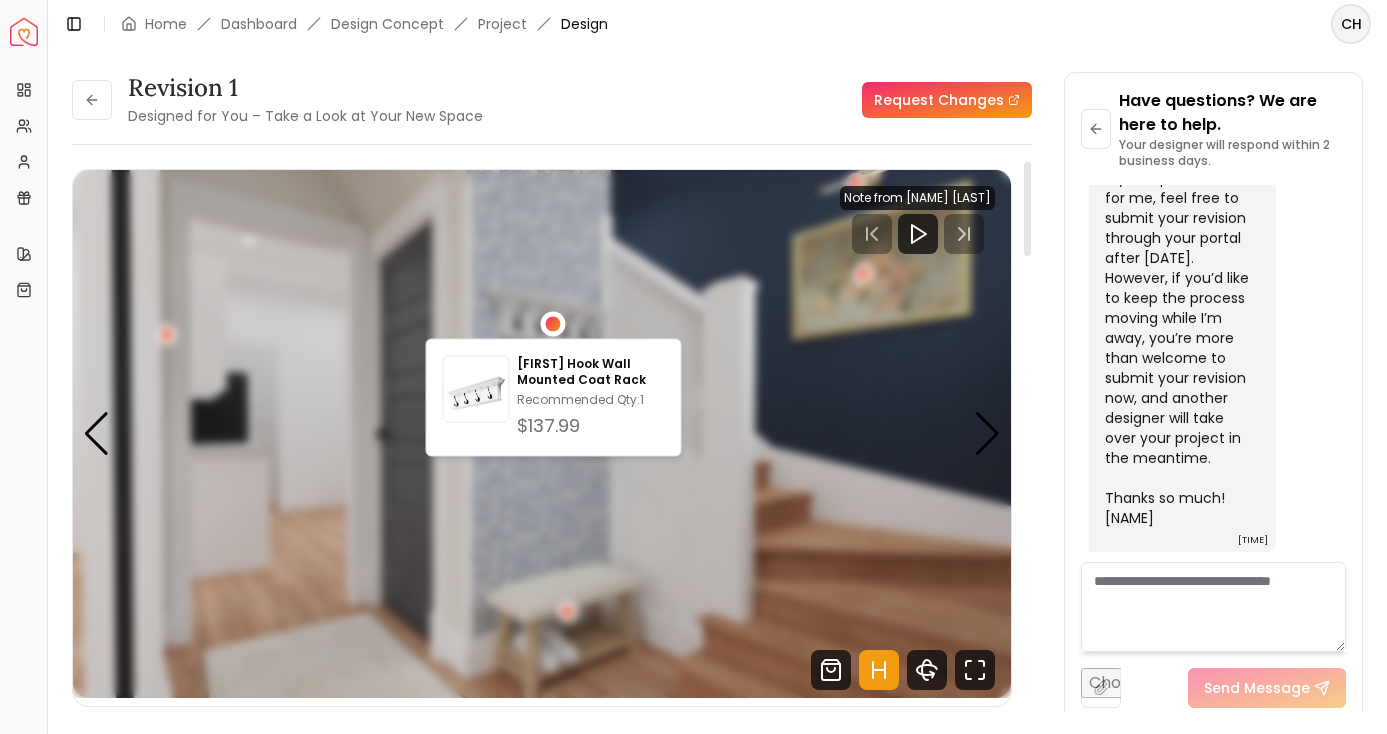 click at bounding box center [542, 434] 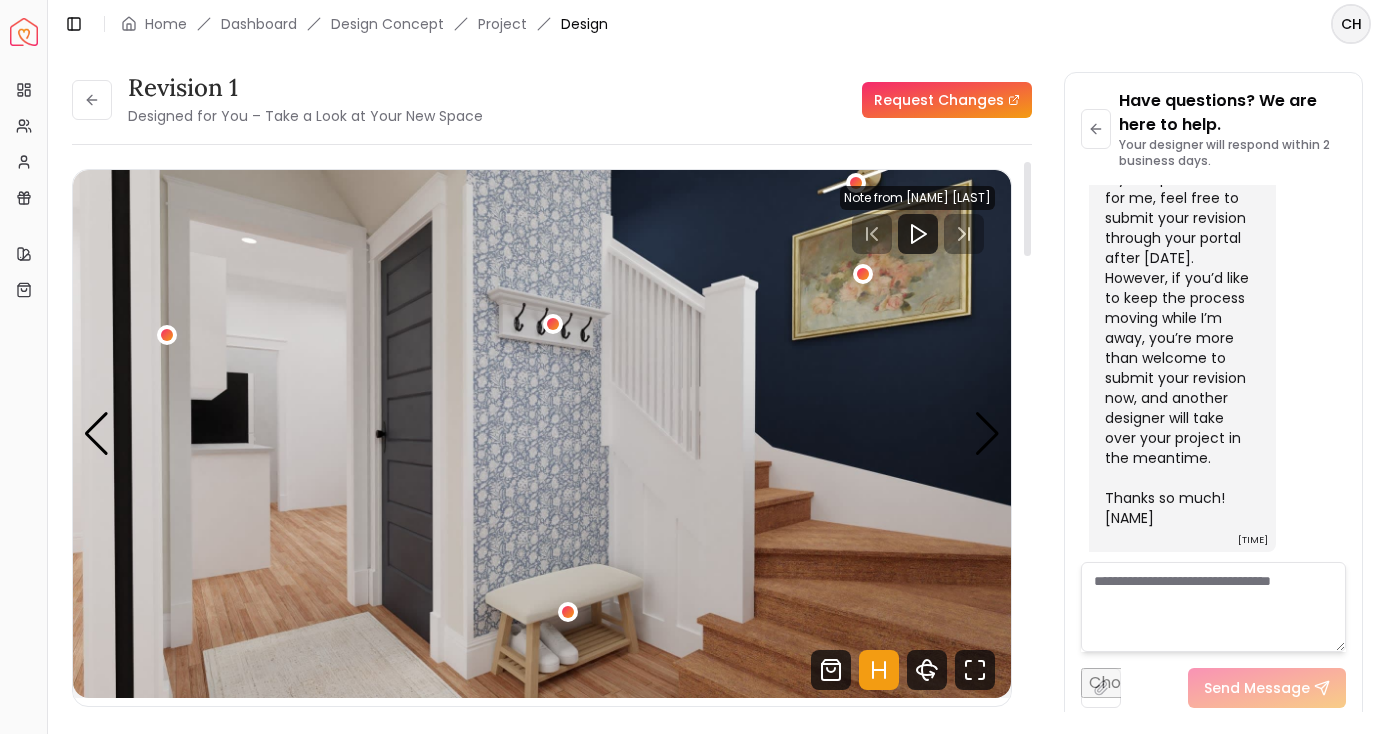scroll, scrollTop: 323, scrollLeft: 0, axis: vertical 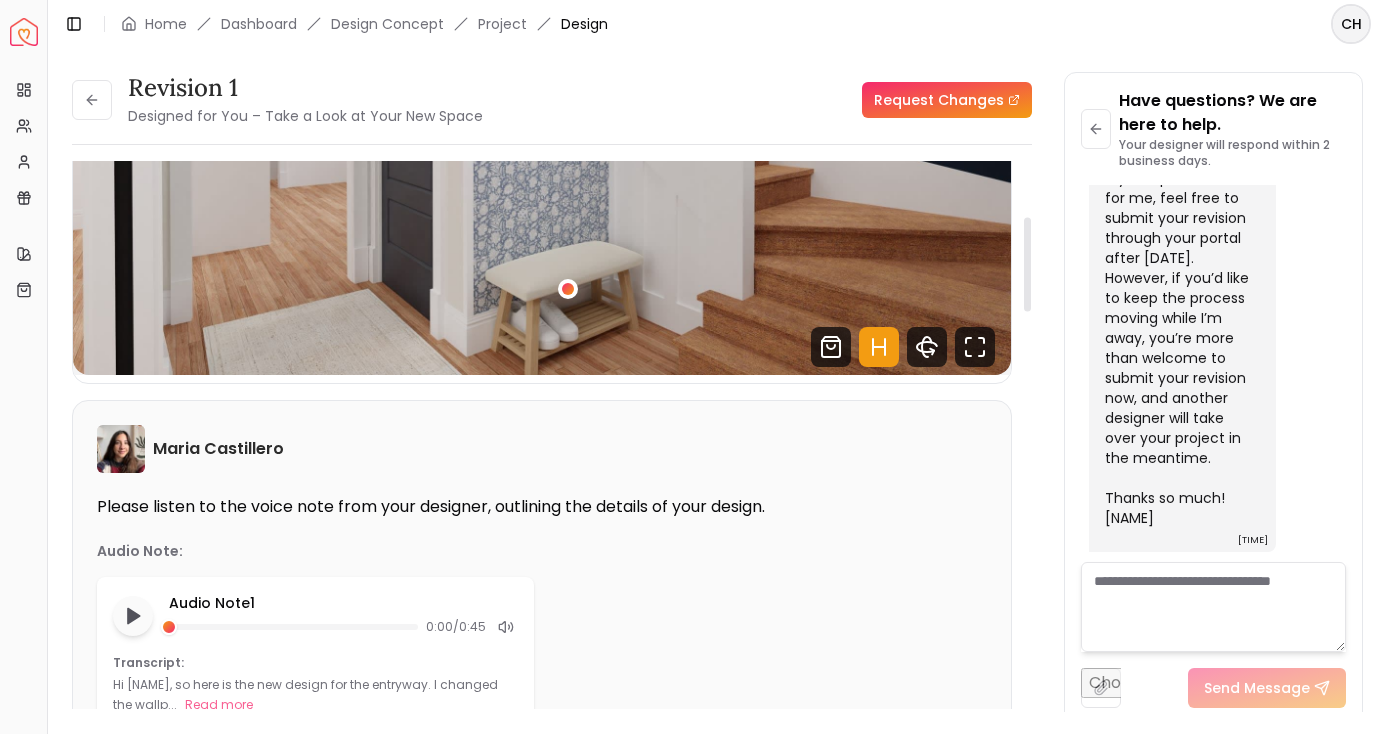 click on "Request Changes" at bounding box center (947, 100) 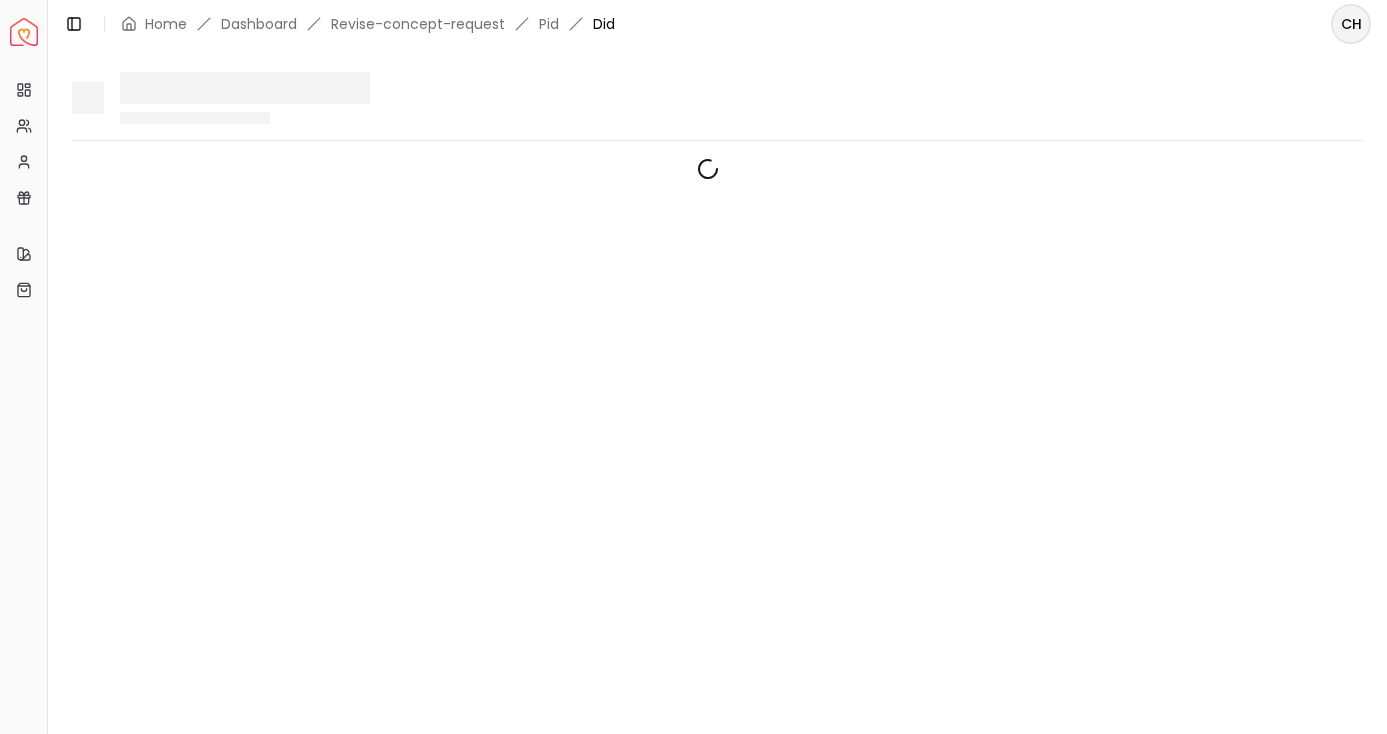 scroll, scrollTop: 0, scrollLeft: 0, axis: both 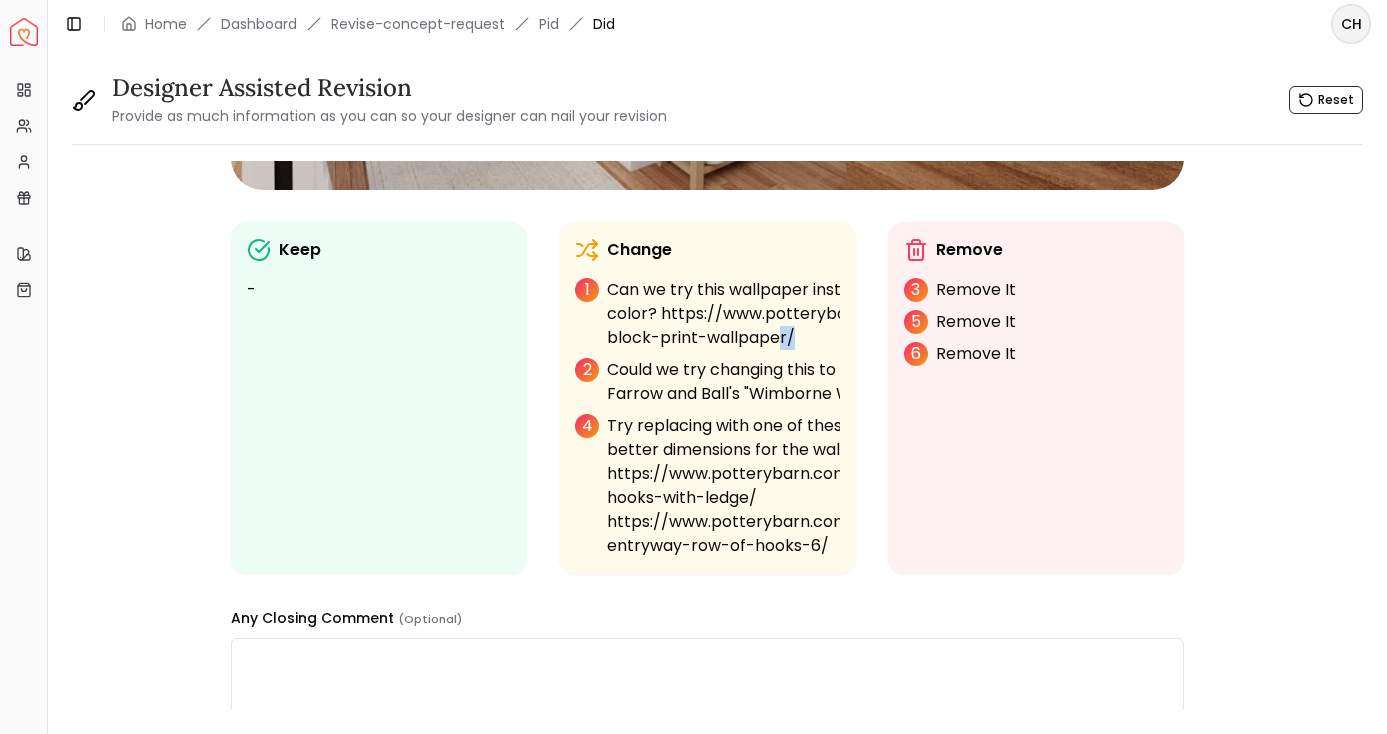 drag, startPoint x: 787, startPoint y: 339, endPoint x: 775, endPoint y: 339, distance: 12 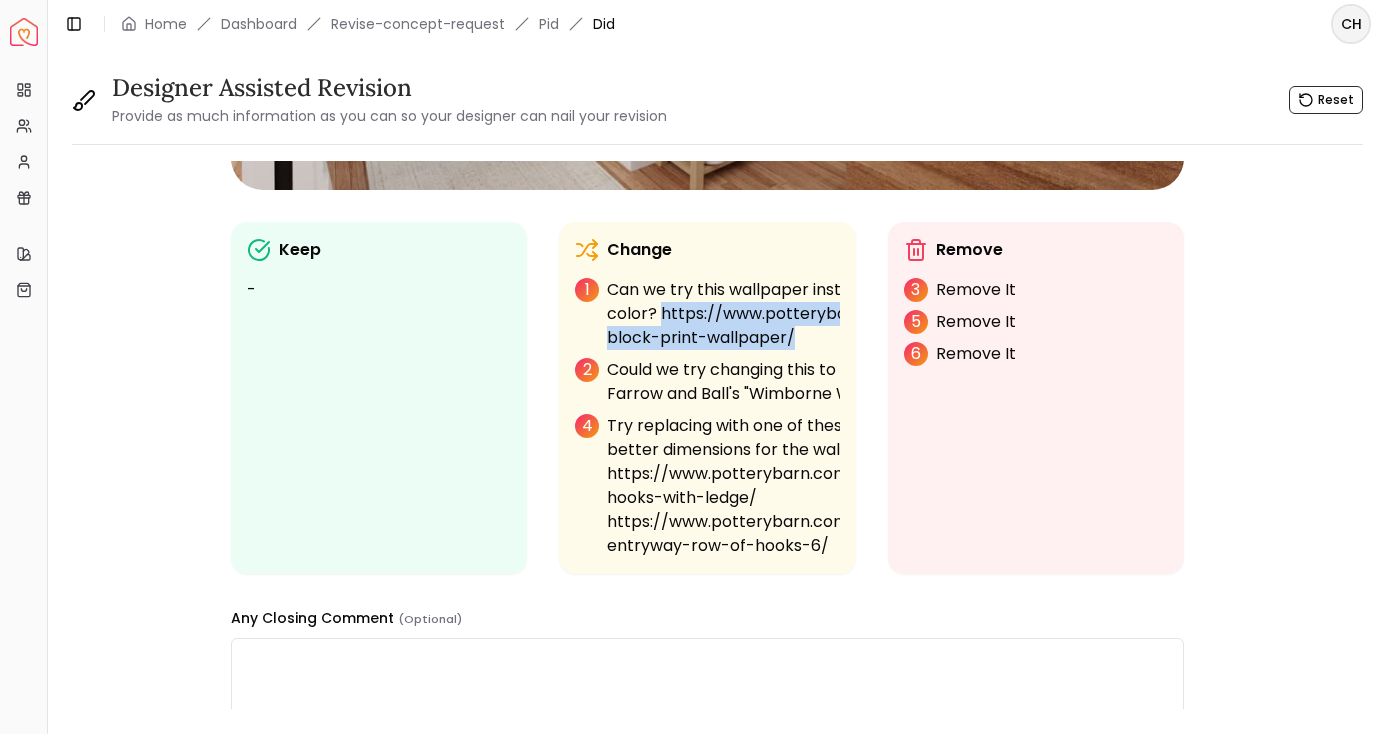 drag, startPoint x: 796, startPoint y: 336, endPoint x: 664, endPoint y: 310, distance: 134.53624 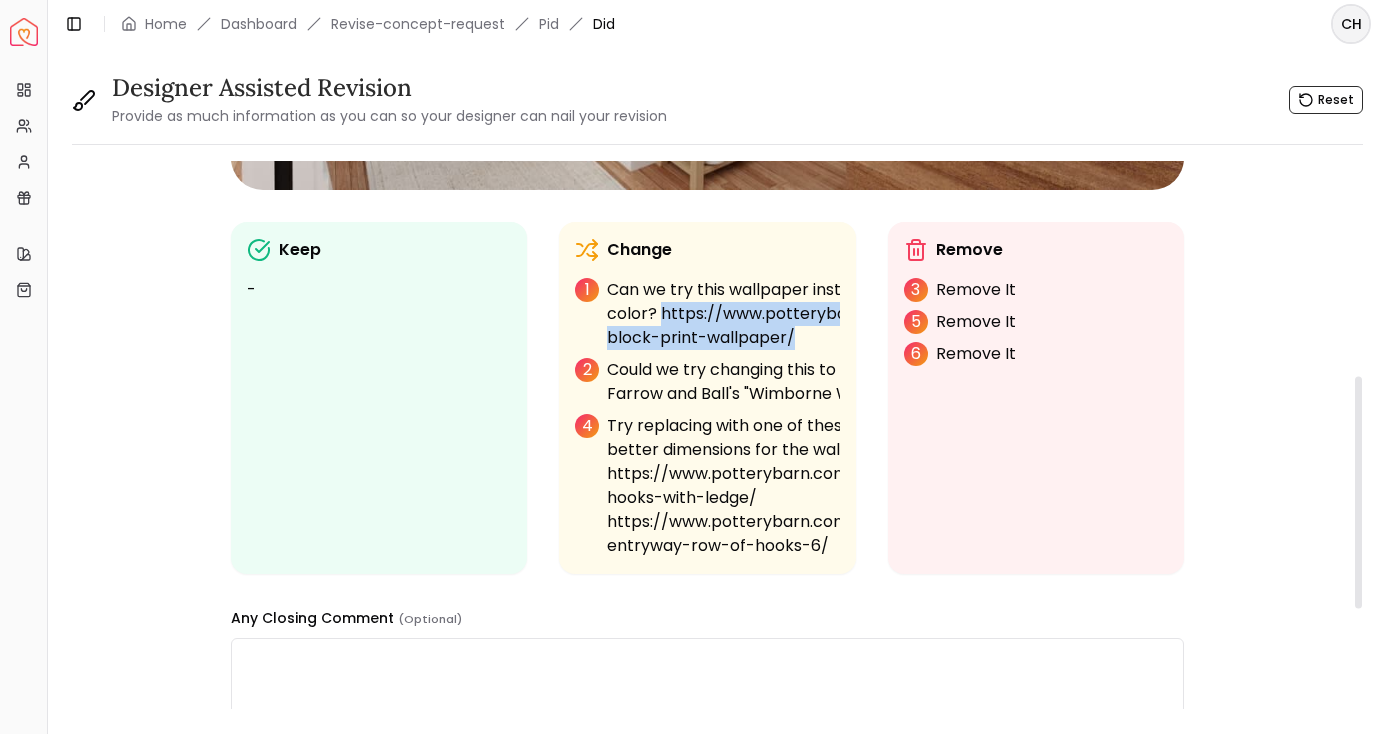 click on "1 Can we try this wallpaper instead, in the "Chambray" color?
https://www.potterybarn.com/products/floral-block-print-wallpaper/ 2 Could we try changing this to something closer to Farrow and Ball's "Wimborne White"? 4 Try replacing with one of these (whichever one has better dimensions for the wall):
https://www.potterybarn.com/products/manchester-hooks-with-ledge/
https://www.potterybarn.com/products/aubrey-entryway-row-of-hooks-6/" at bounding box center (809, 418) 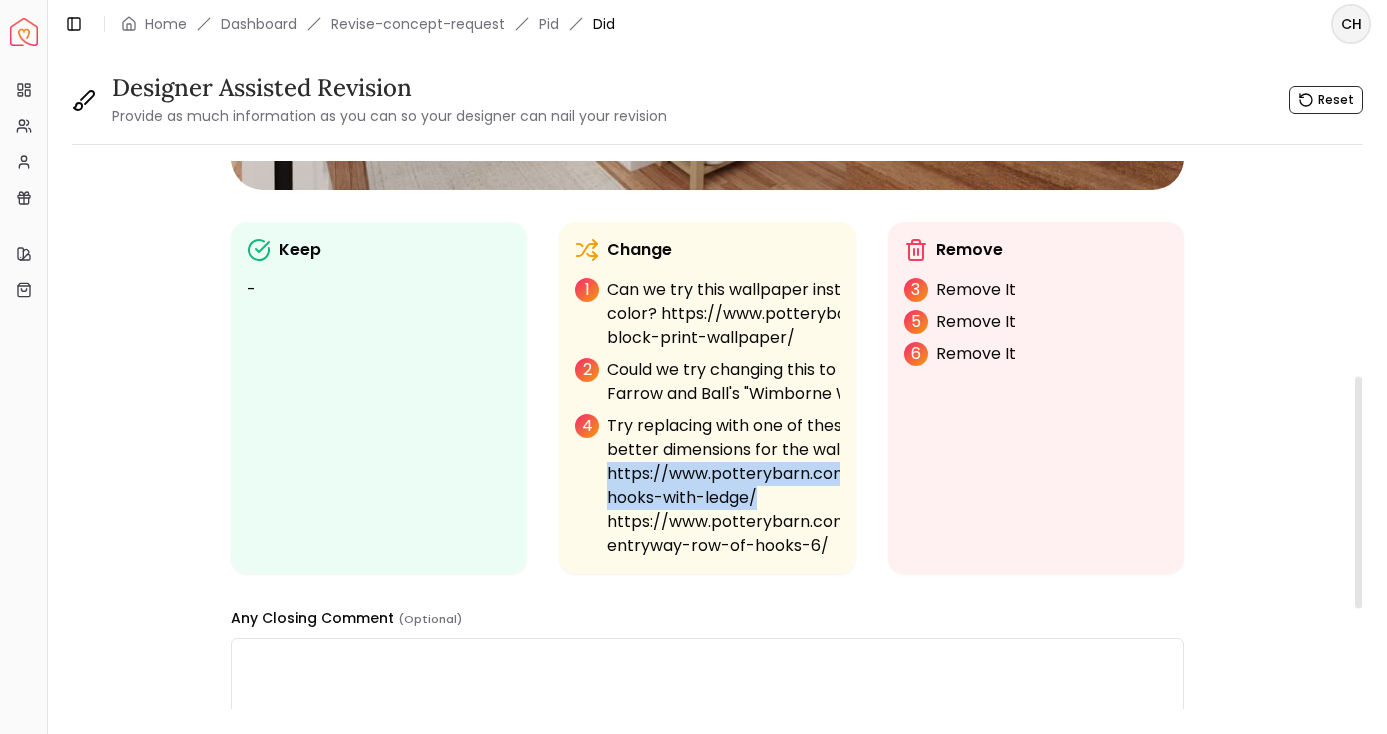 drag, startPoint x: 771, startPoint y: 494, endPoint x: 608, endPoint y: 468, distance: 165.0606 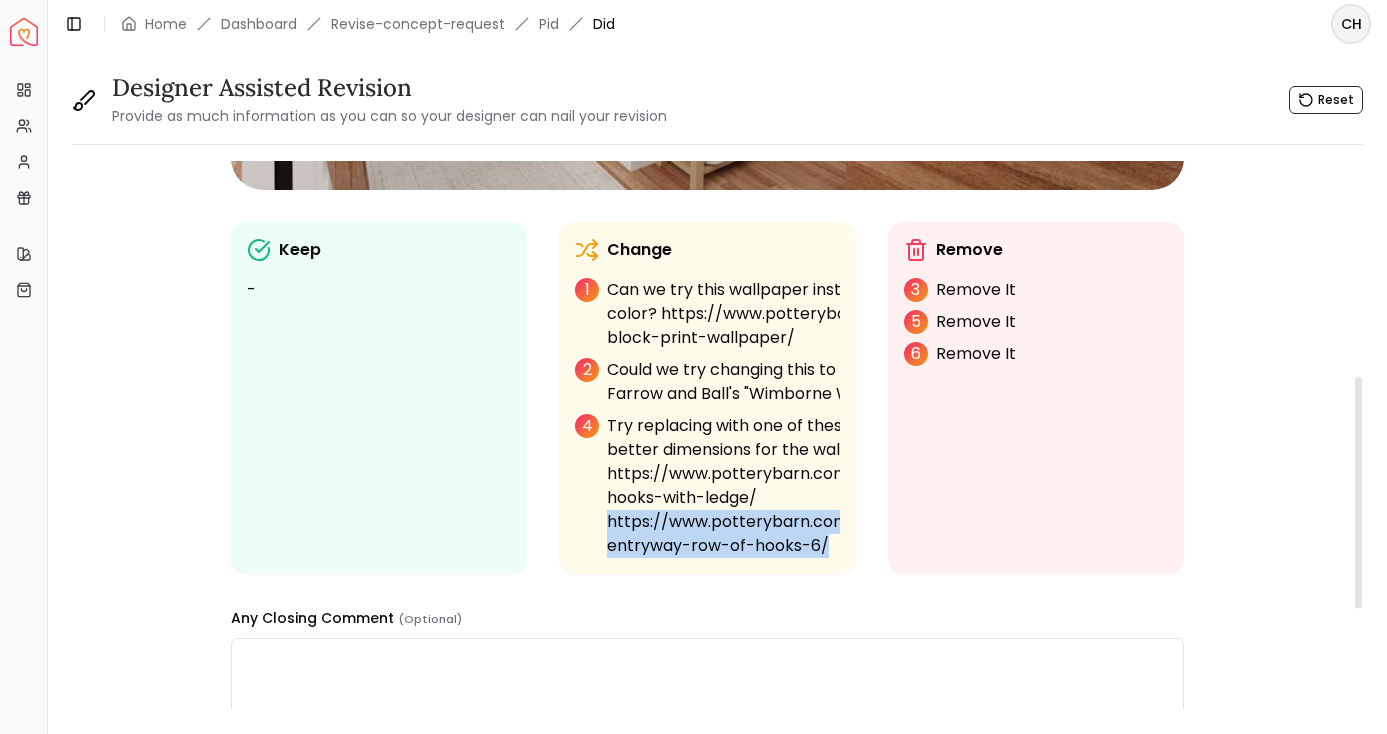 drag, startPoint x: 605, startPoint y: 522, endPoint x: 842, endPoint y: 534, distance: 237.3036 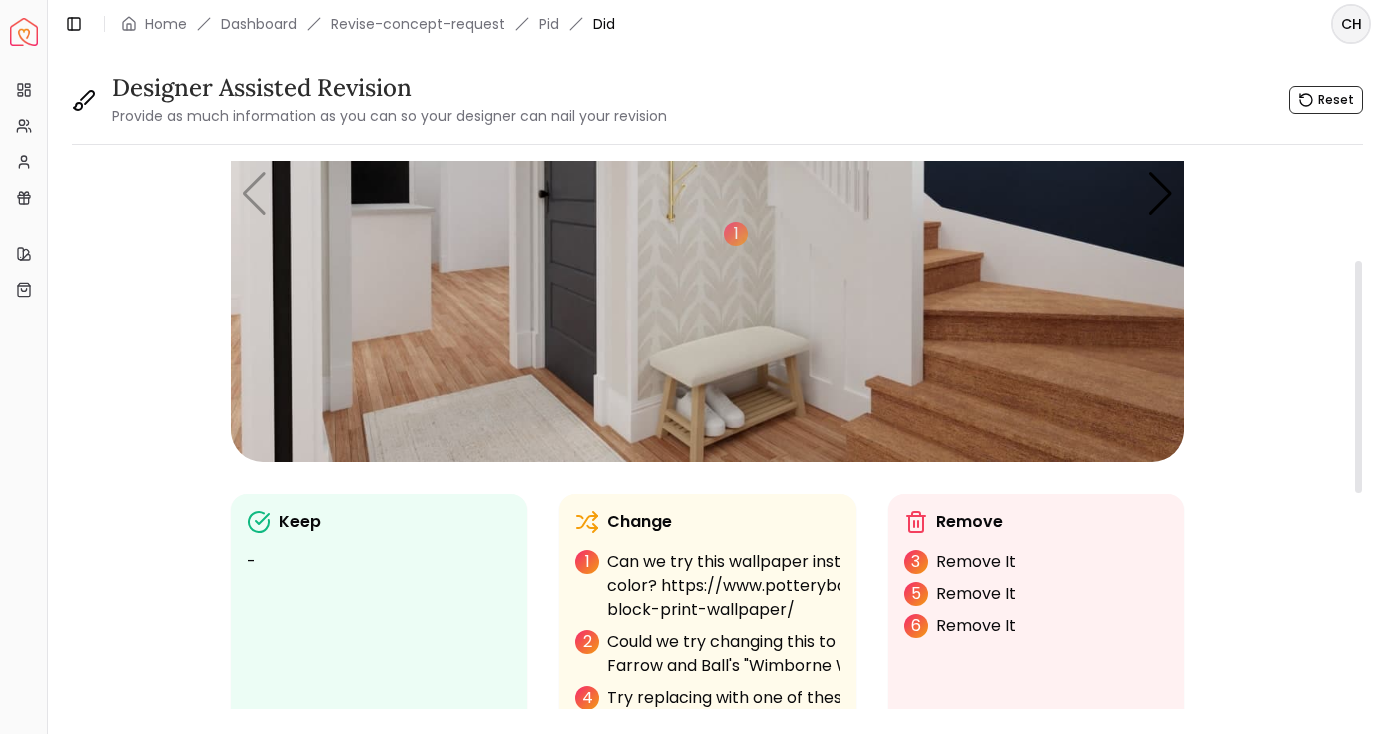 scroll, scrollTop: 234, scrollLeft: 0, axis: vertical 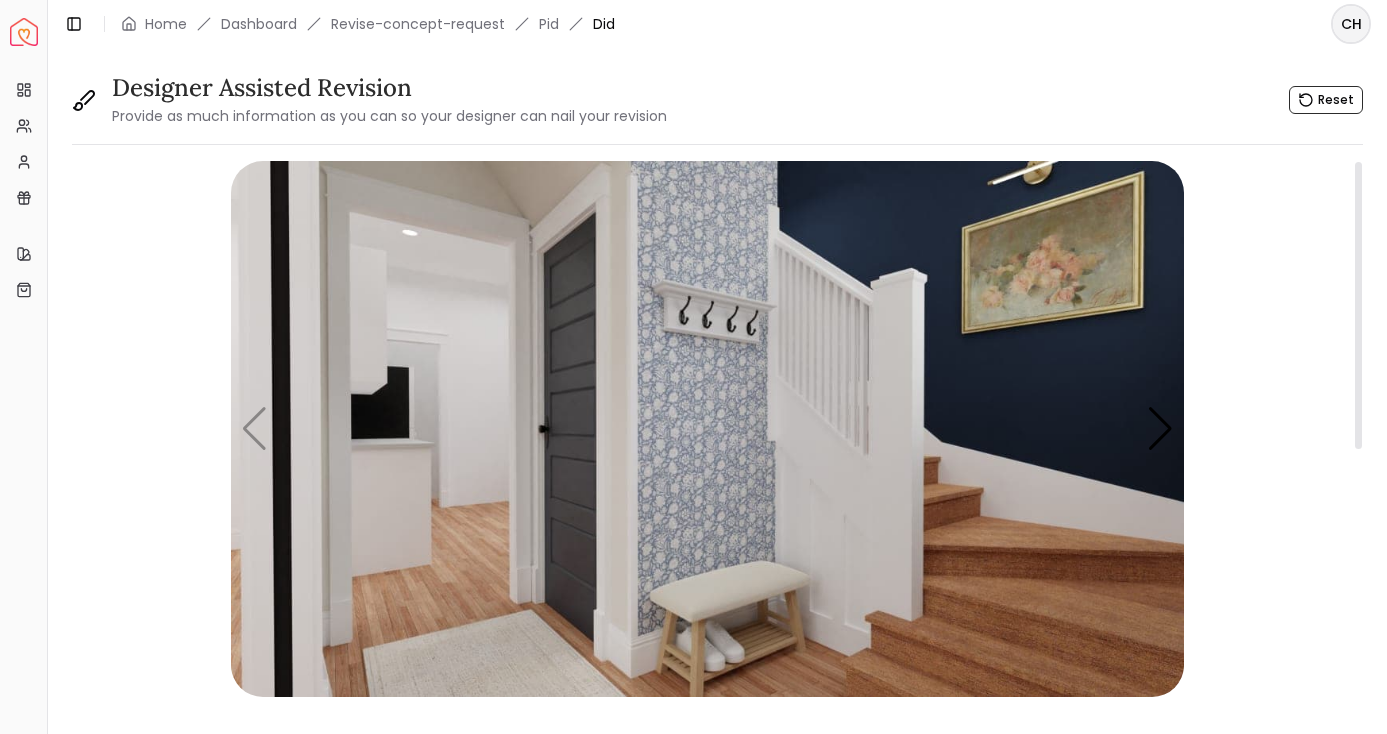 click at bounding box center [707, 429] 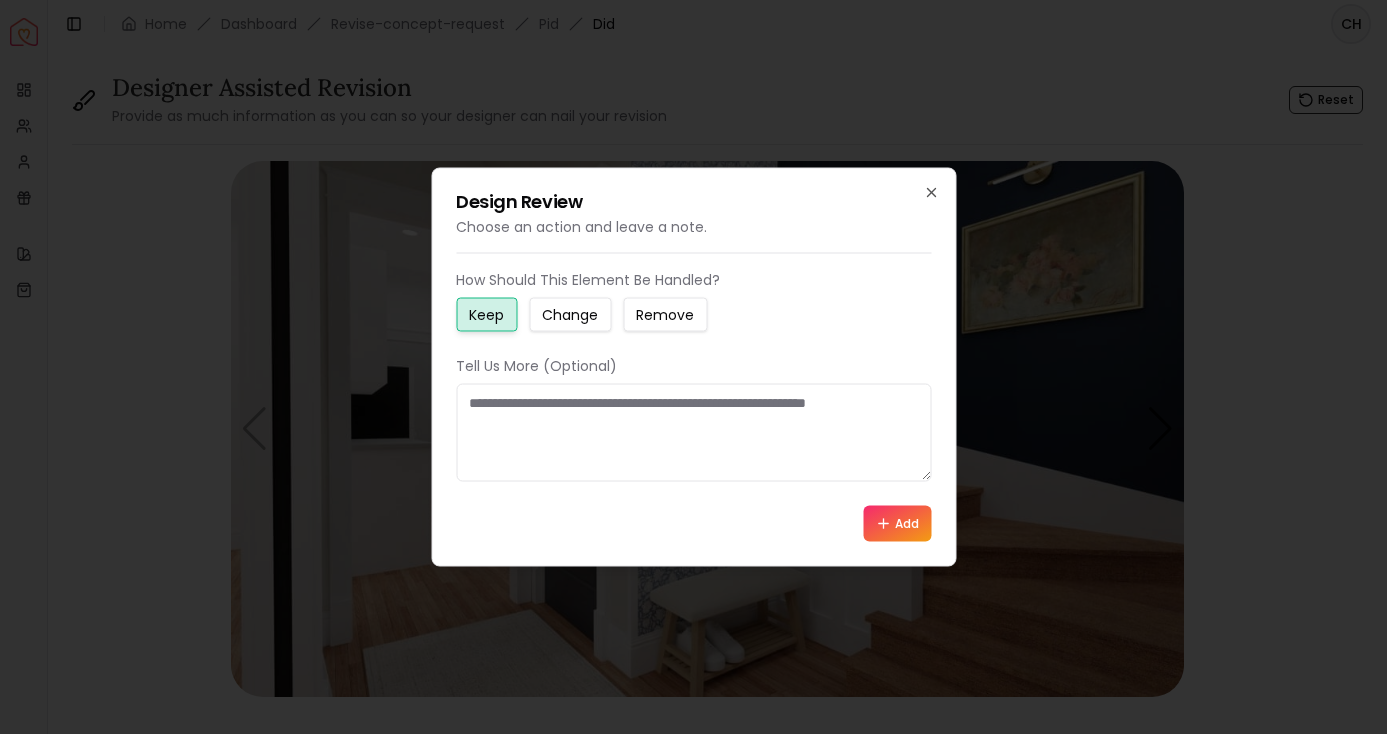 click on "Change" at bounding box center (570, 315) 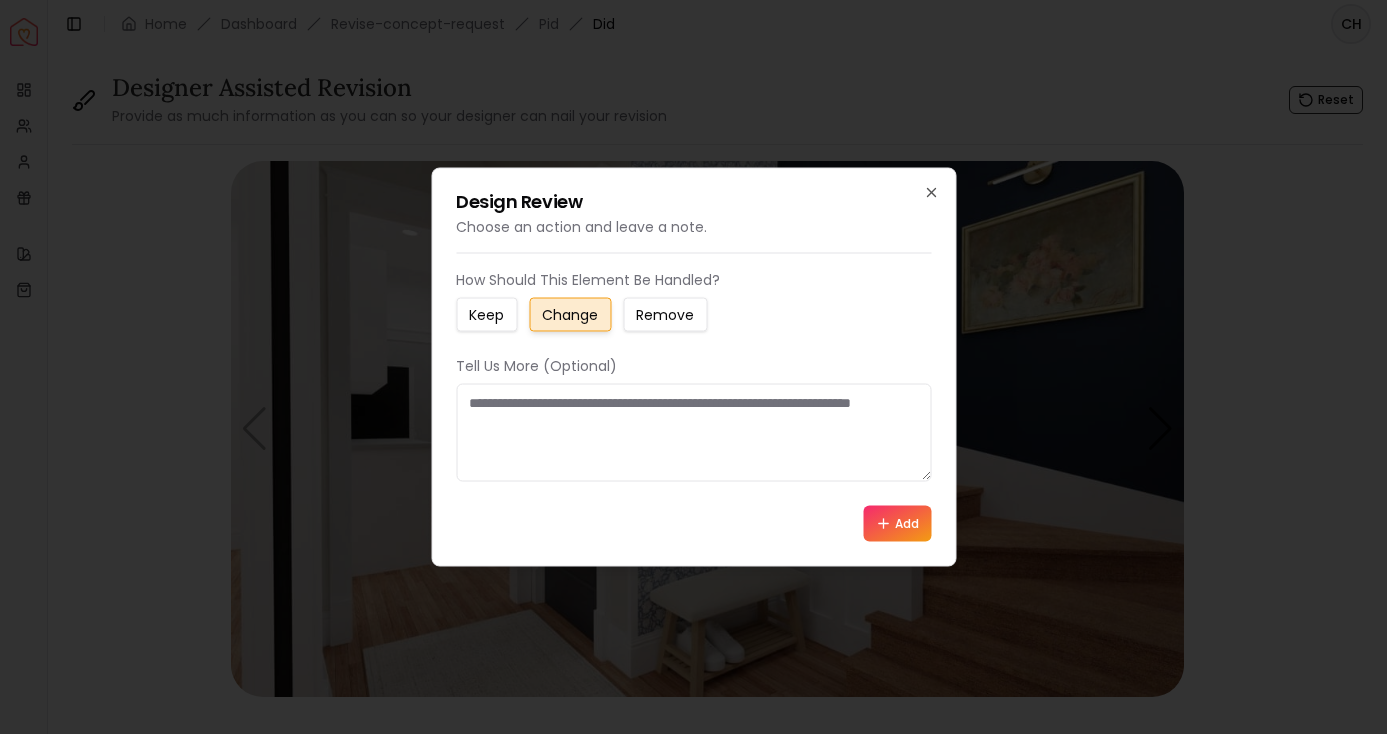 click at bounding box center [693, 433] 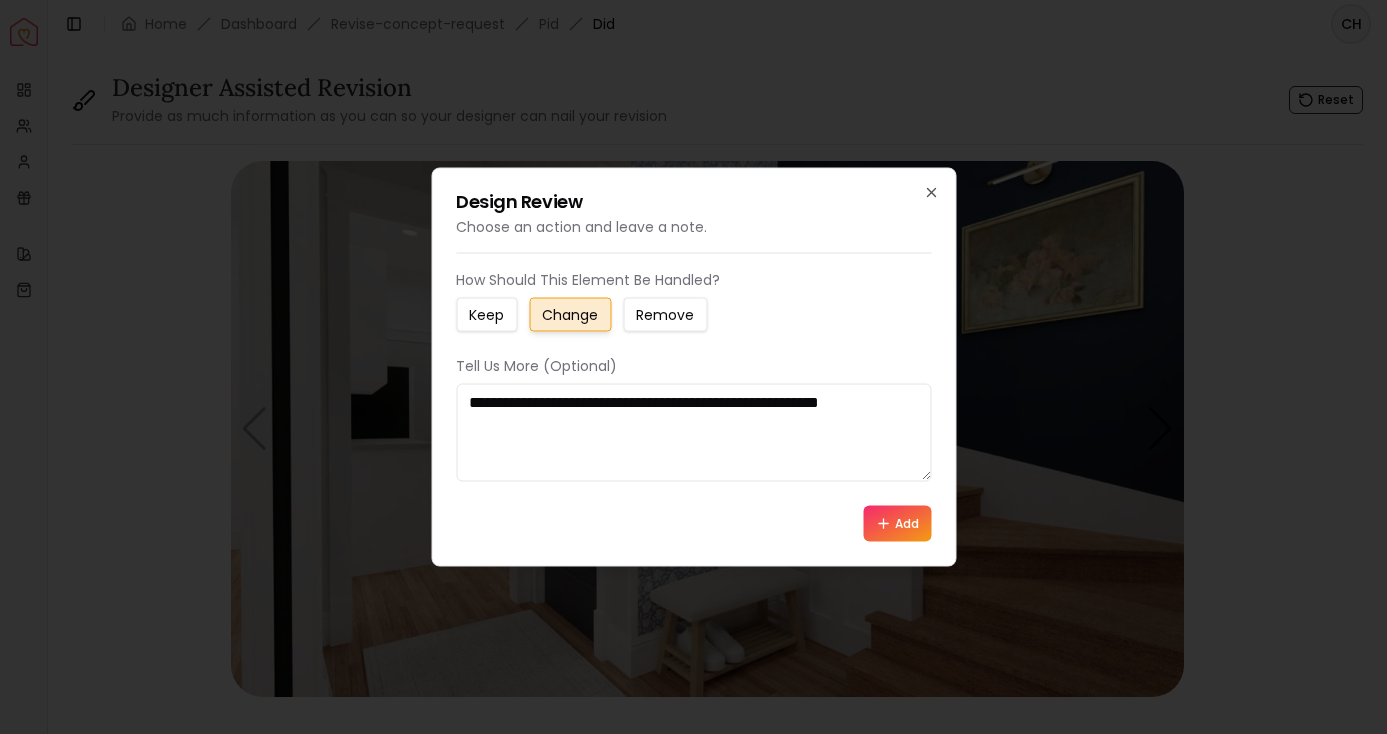 paste on "**********" 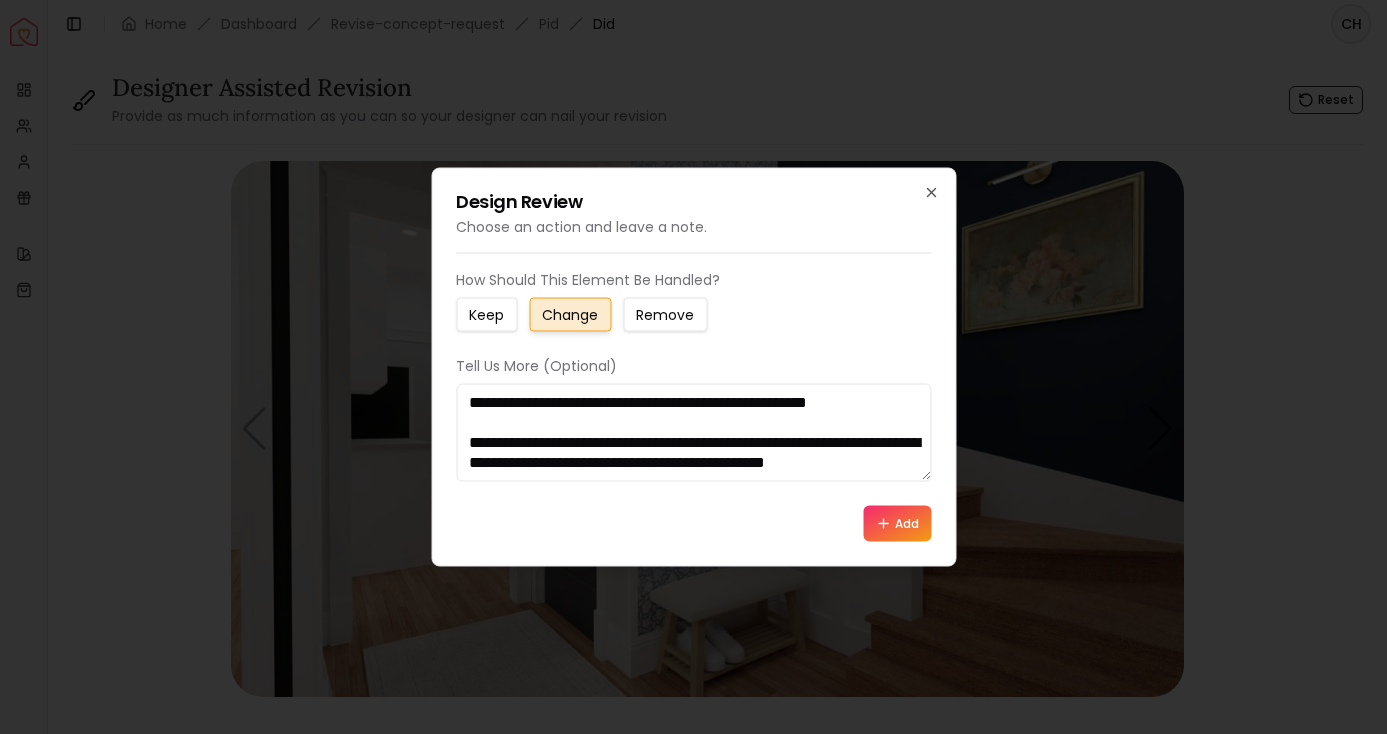 scroll, scrollTop: 13, scrollLeft: 0, axis: vertical 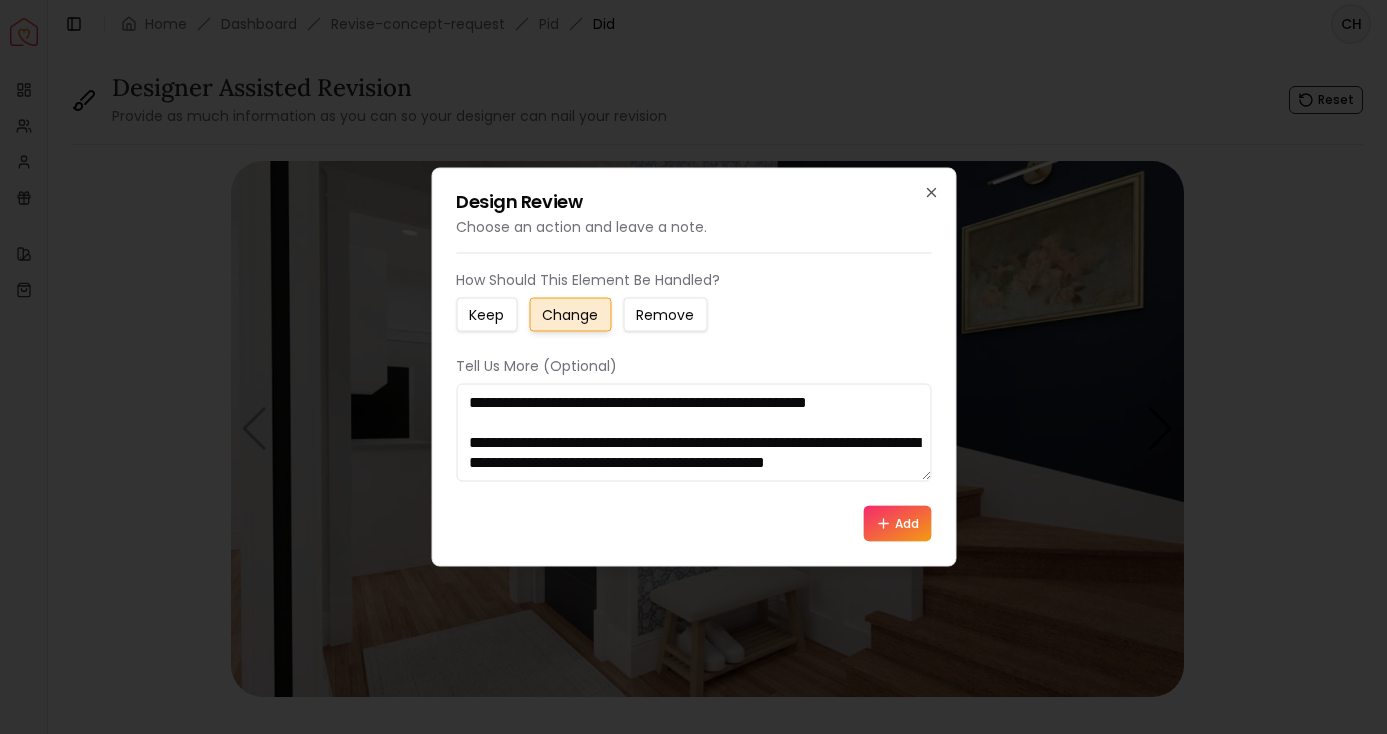 type on "**********" 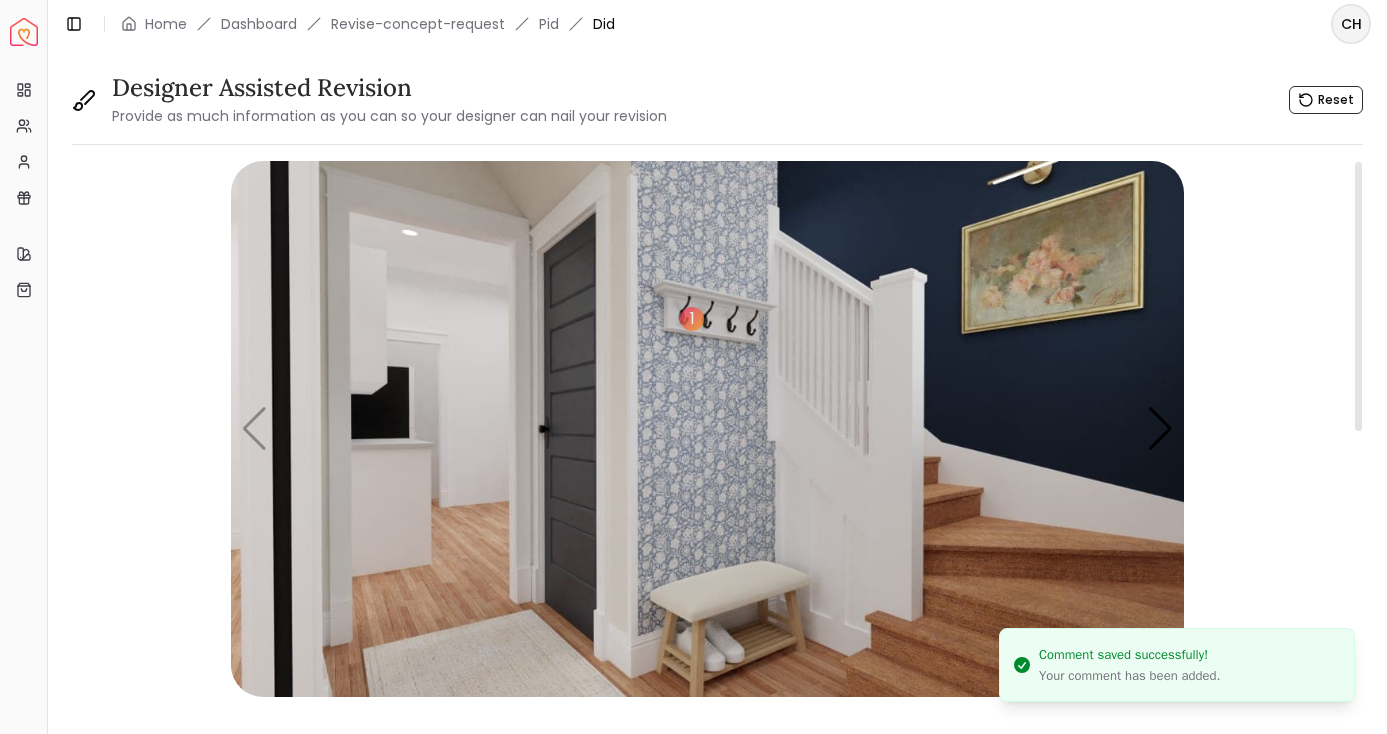click at bounding box center (707, 429) 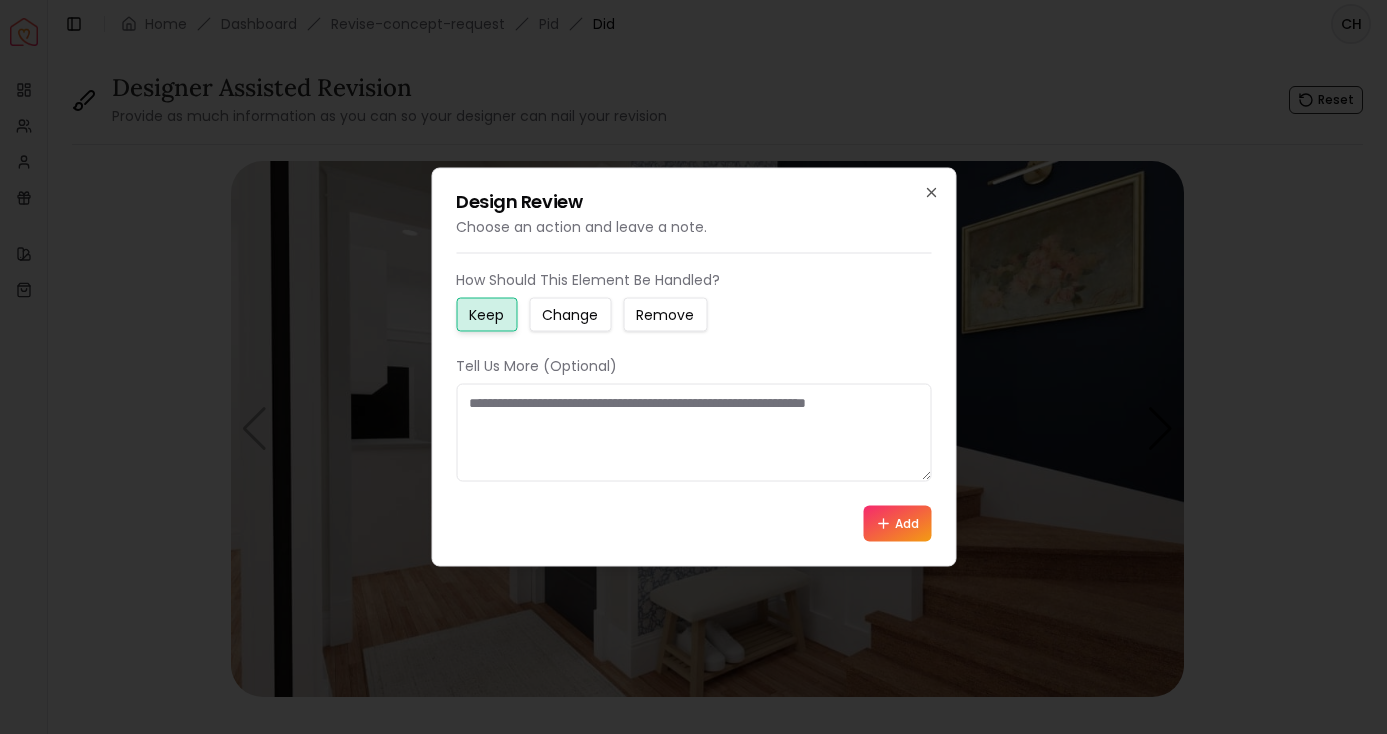 click on "Change" at bounding box center [570, 315] 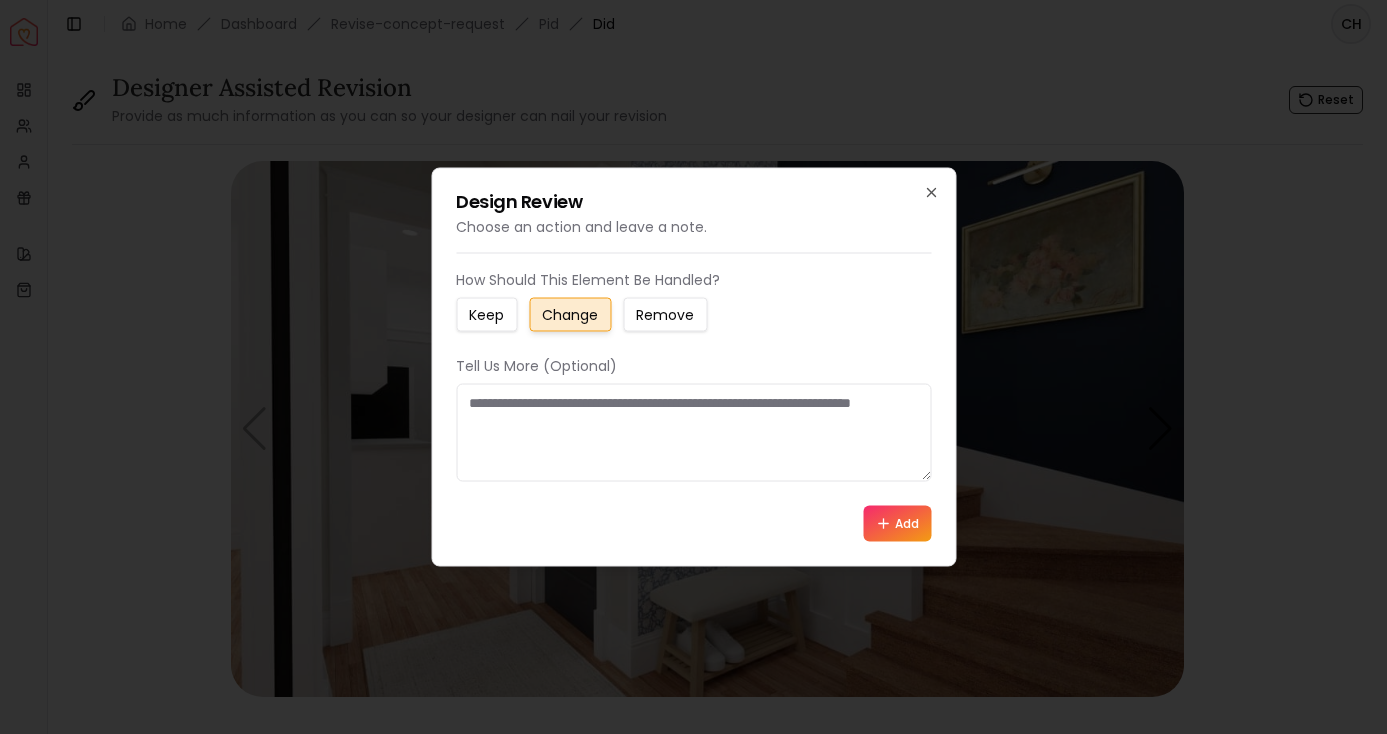 click at bounding box center [693, 433] 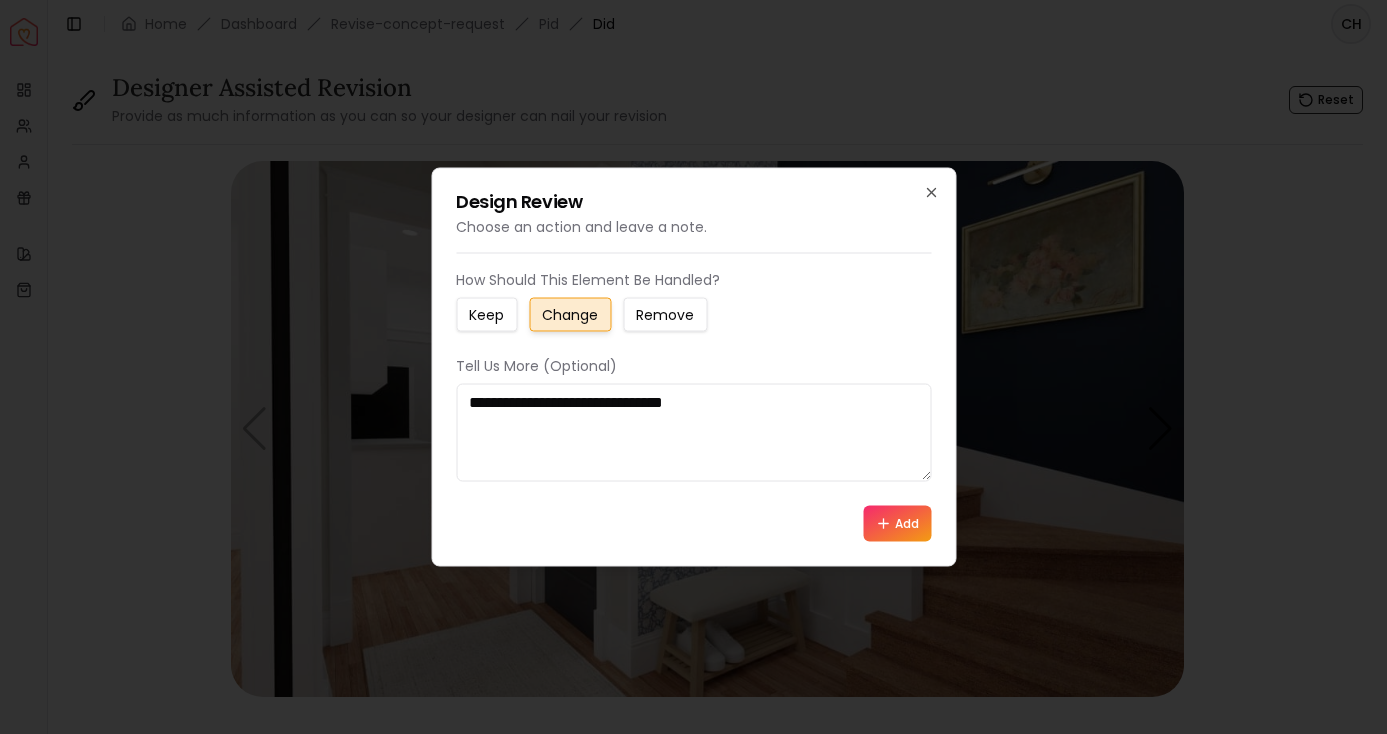 paste on "**********" 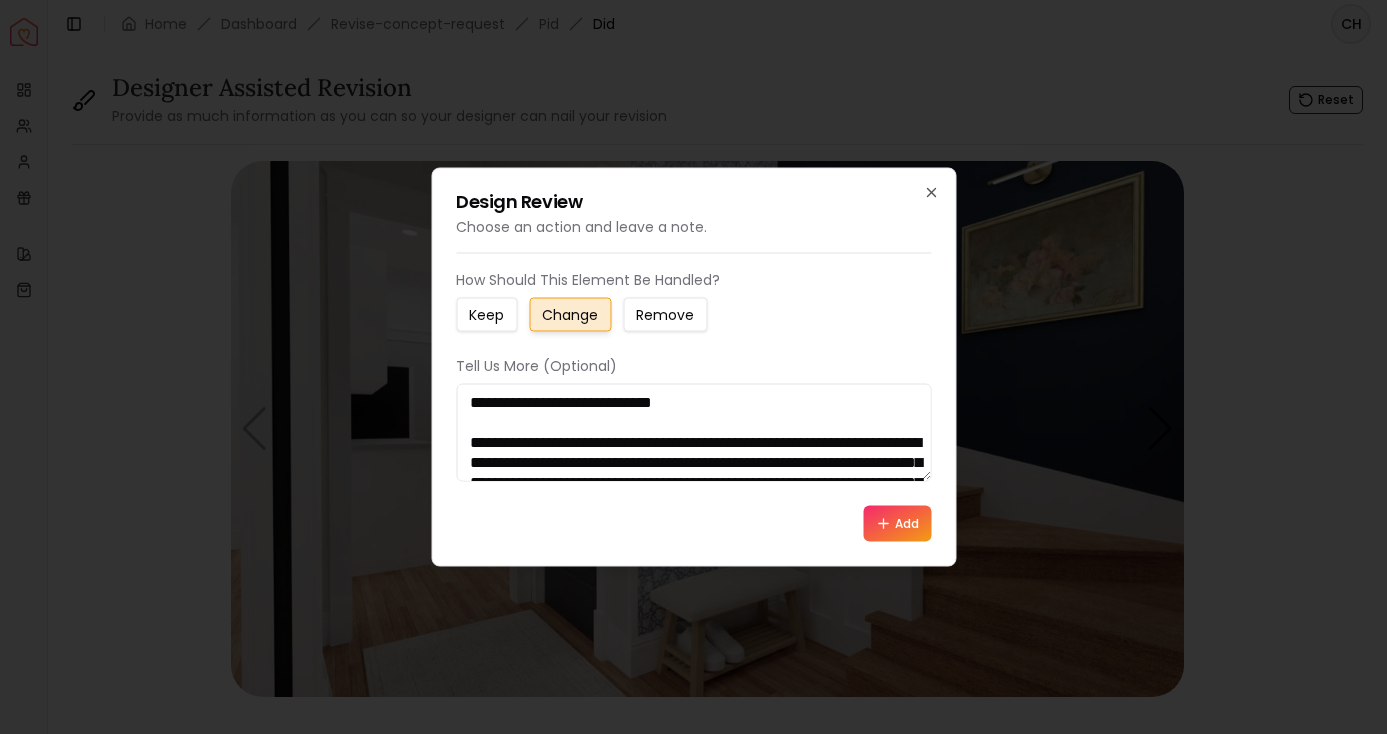 scroll, scrollTop: 42, scrollLeft: 0, axis: vertical 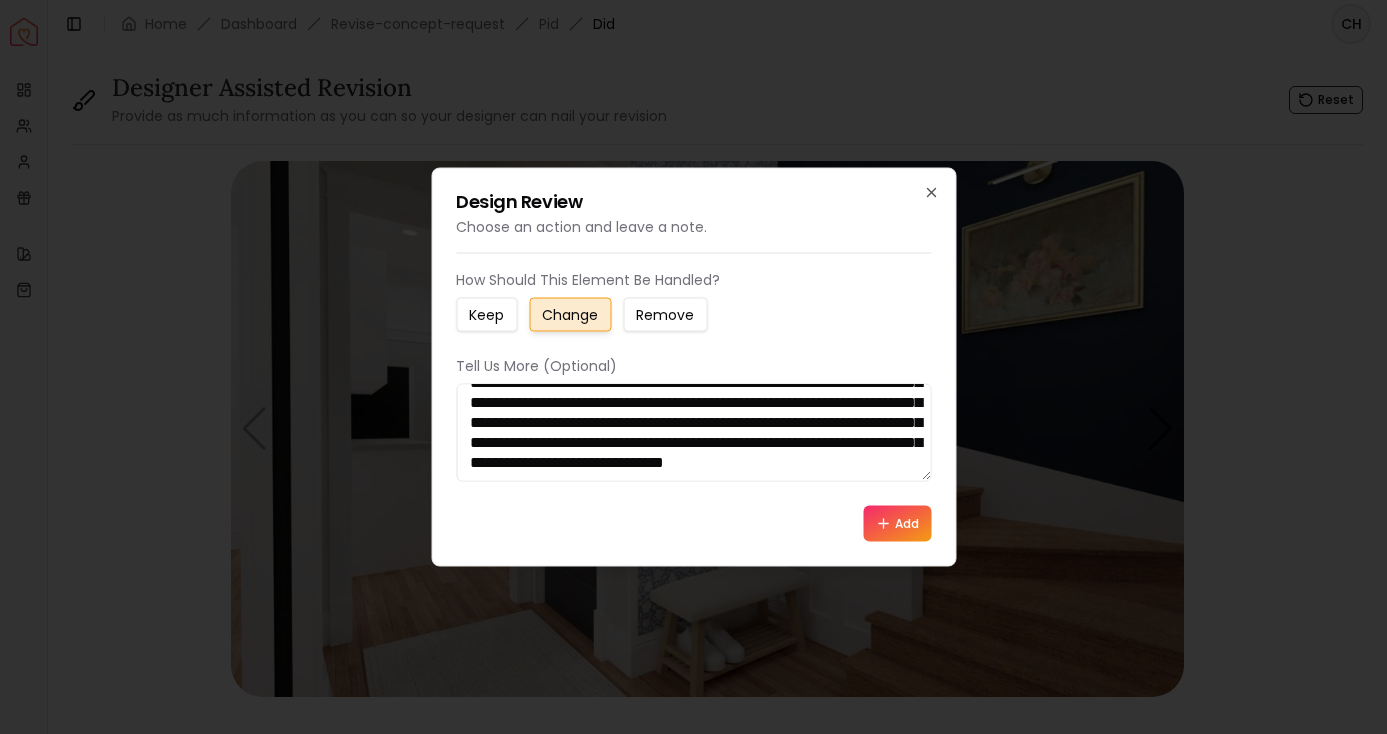 drag, startPoint x: 469, startPoint y: 404, endPoint x: 630, endPoint y: 520, distance: 198.43639 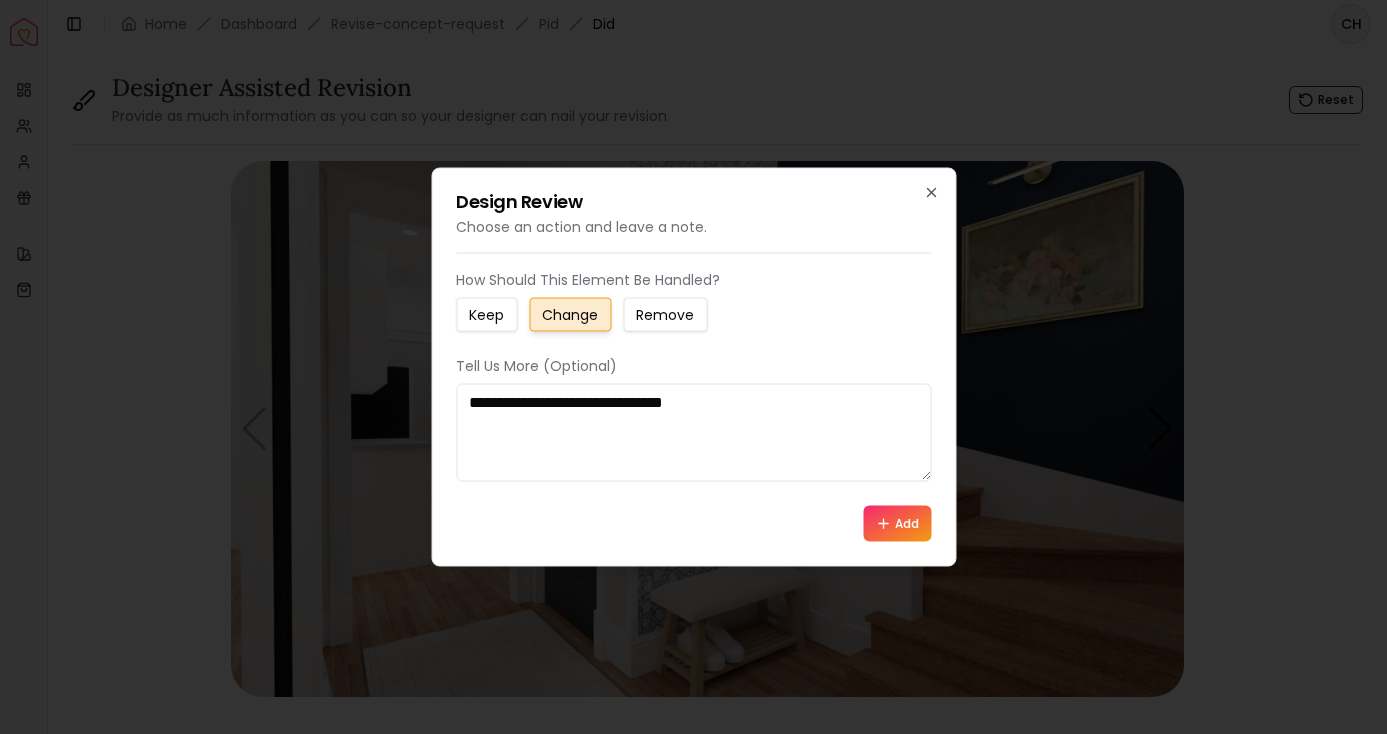 scroll, scrollTop: 0, scrollLeft: 0, axis: both 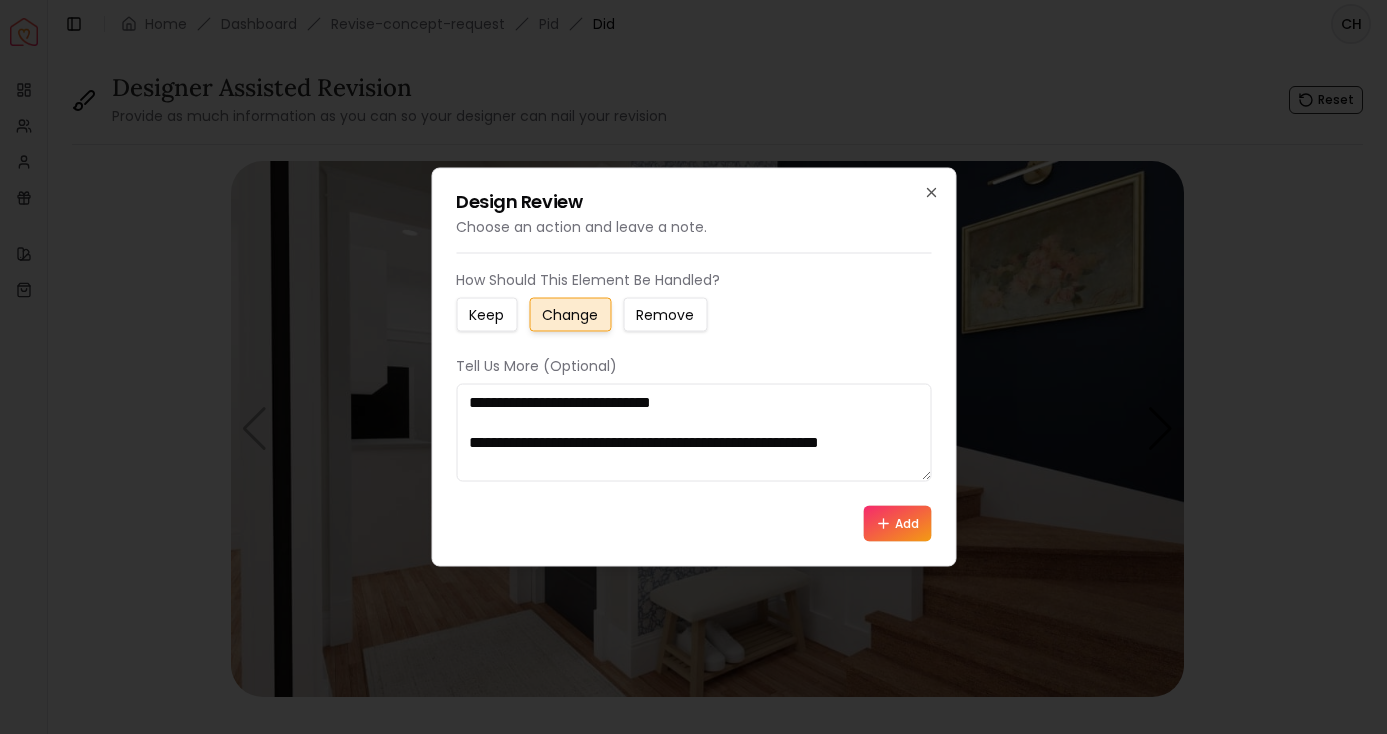 type on "**********" 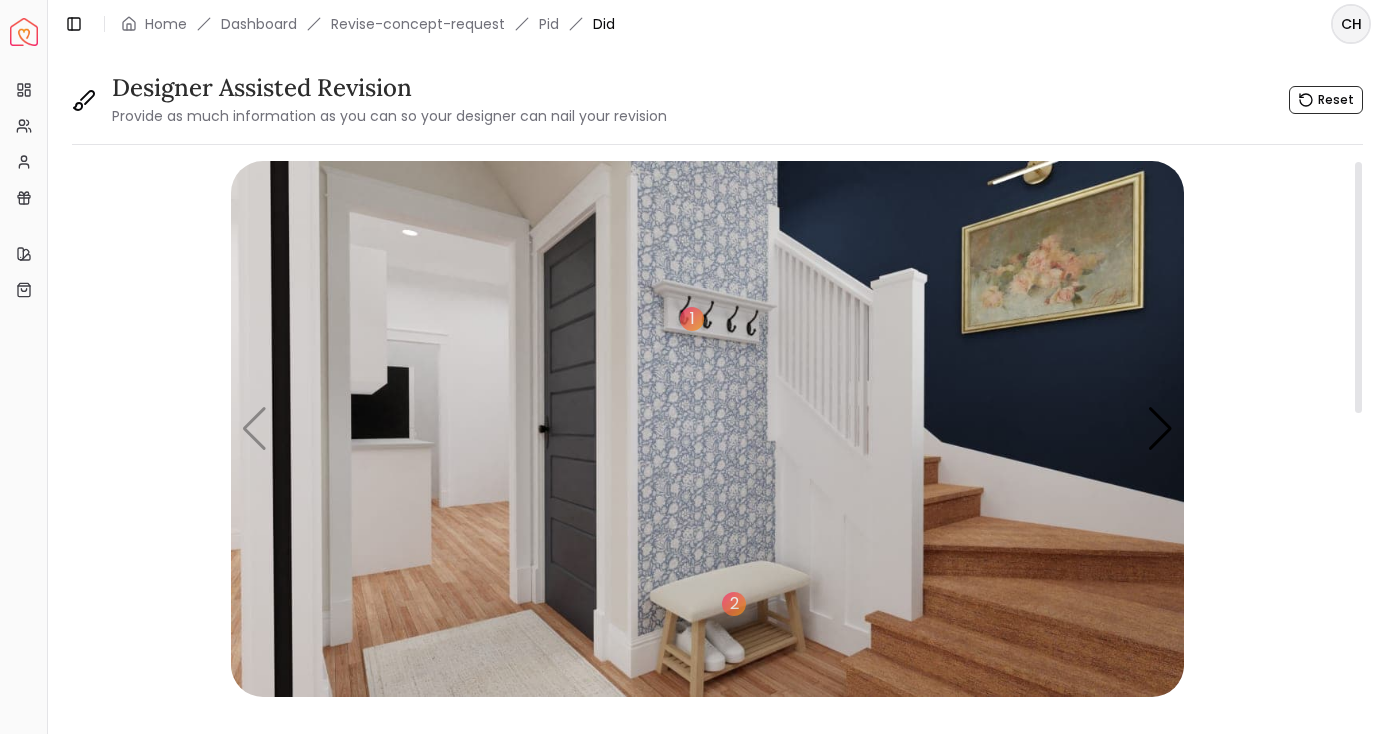 click at bounding box center (707, 429) 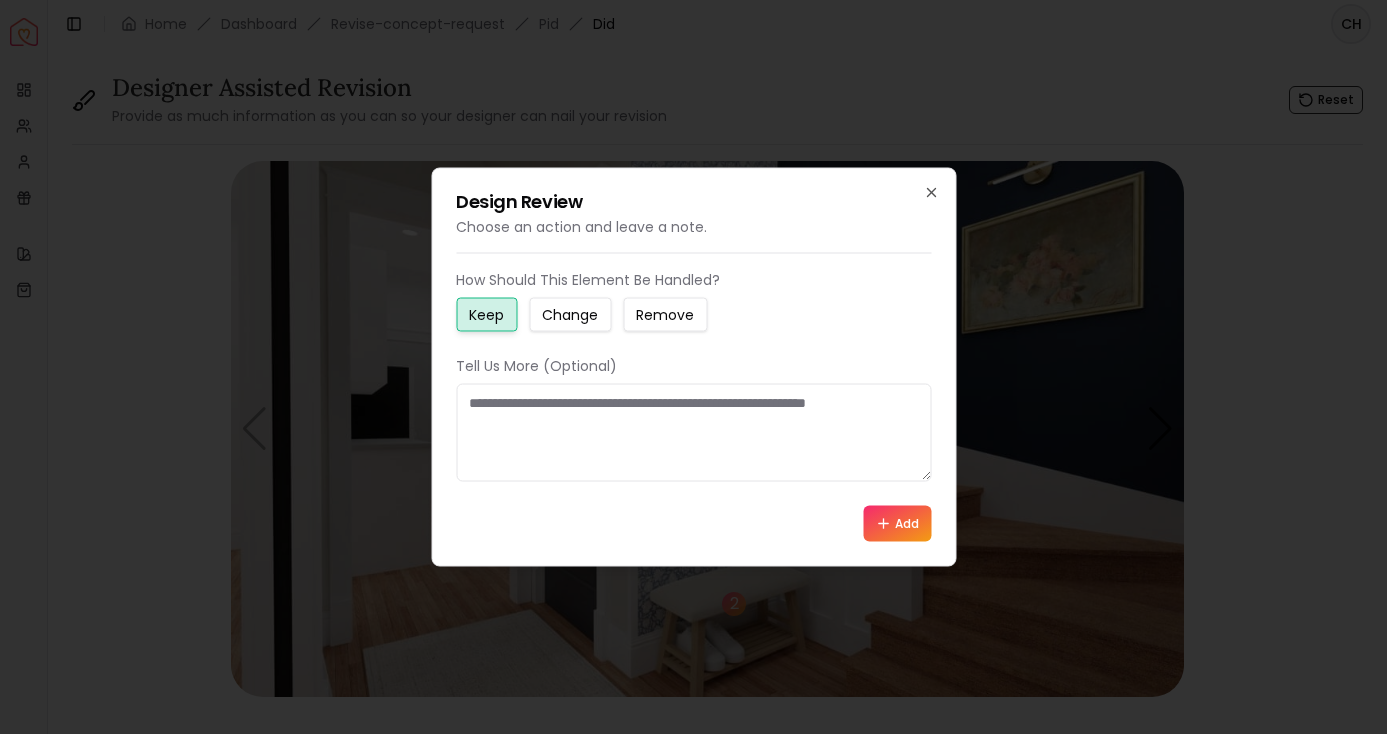 click on "Change" at bounding box center [570, 315] 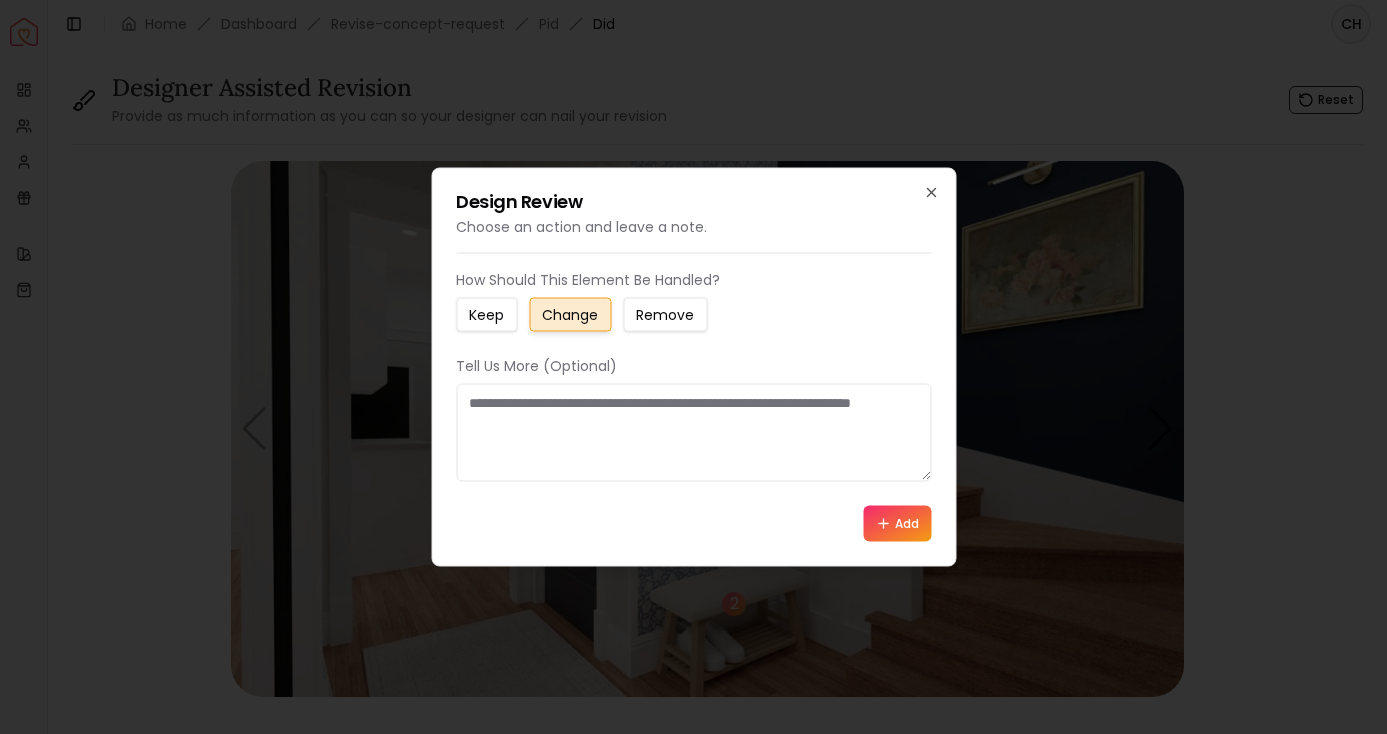 click at bounding box center (693, 433) 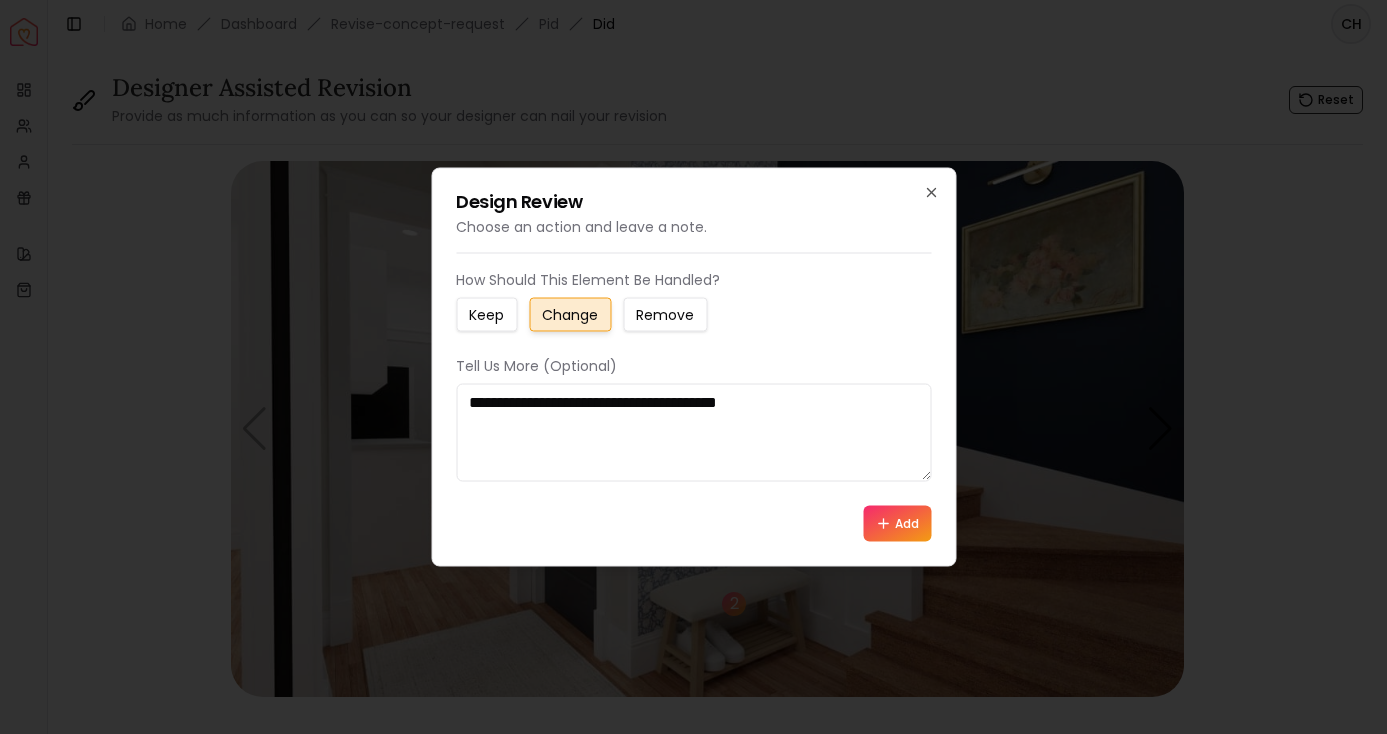 paste on "**********" 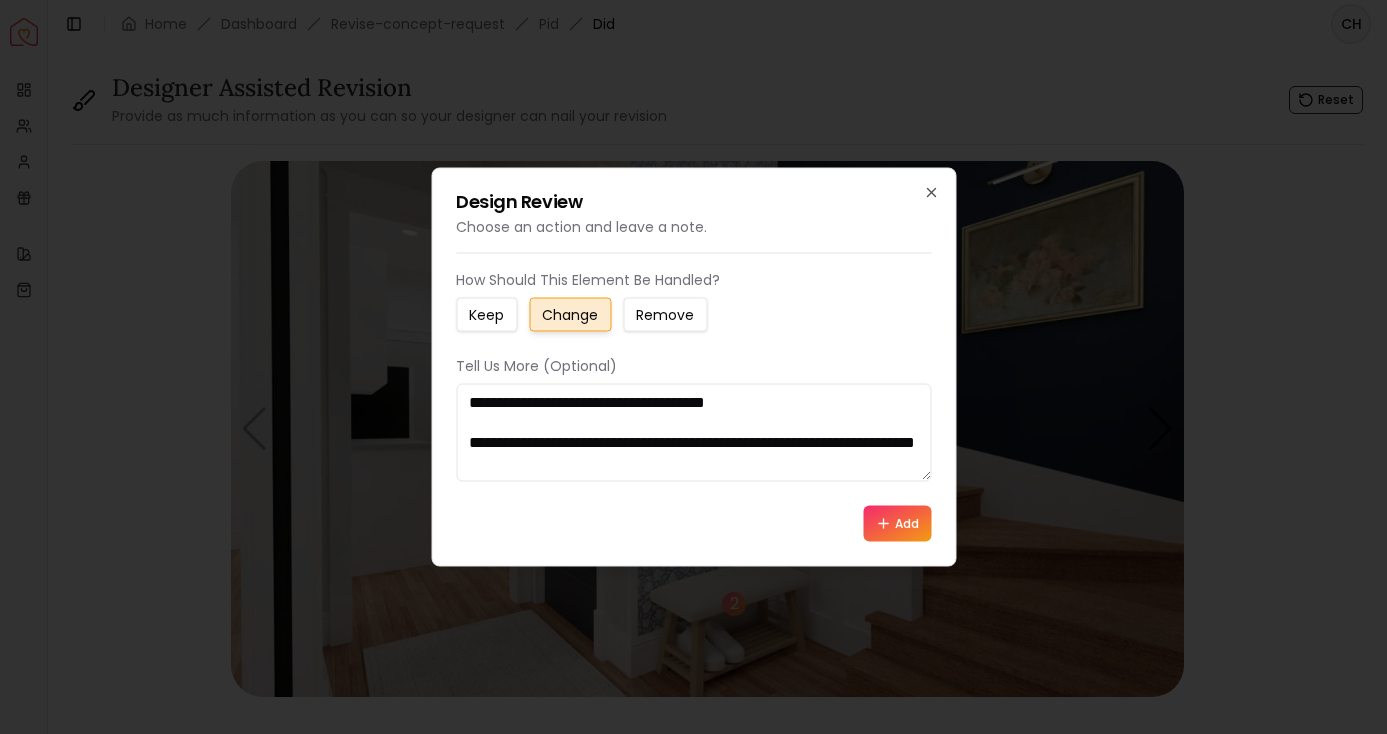 drag, startPoint x: 788, startPoint y: 400, endPoint x: 727, endPoint y: 397, distance: 61.073727 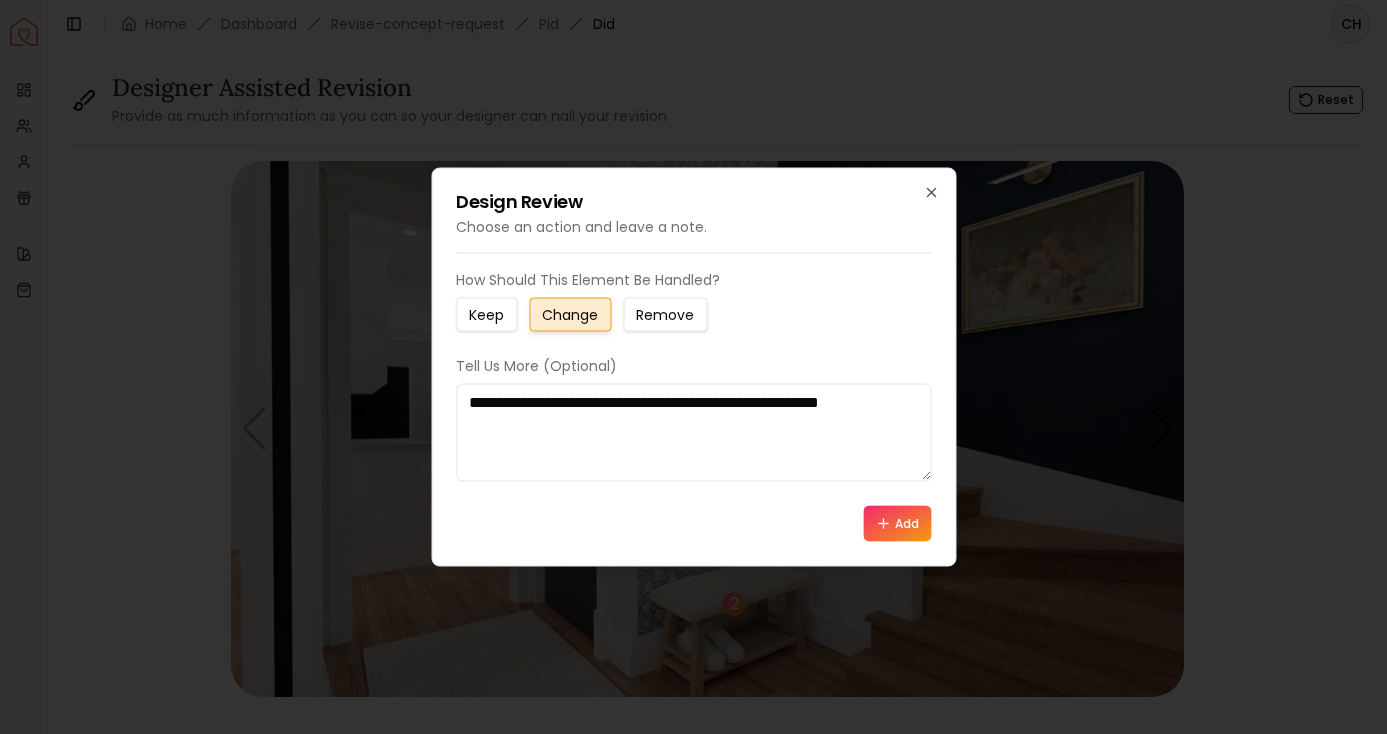 type on "**********" 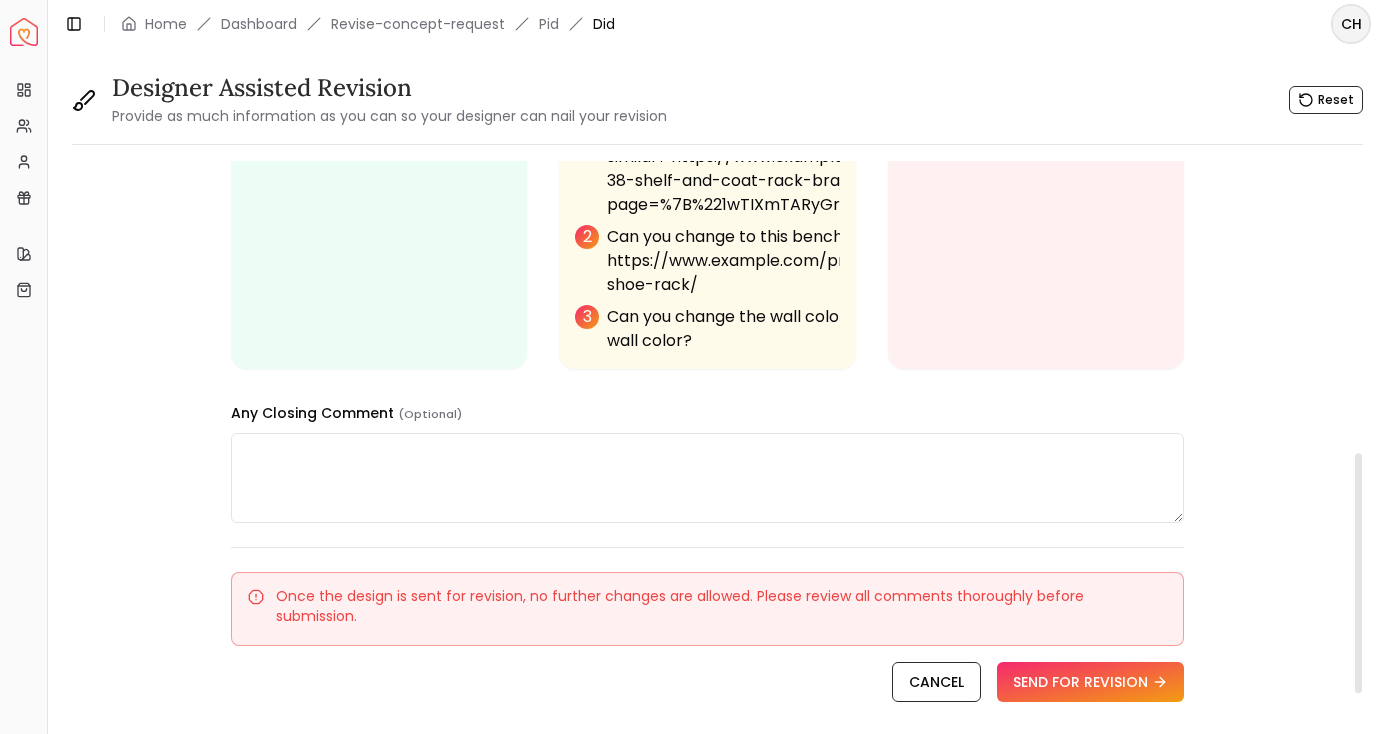 scroll, scrollTop: 733, scrollLeft: 0, axis: vertical 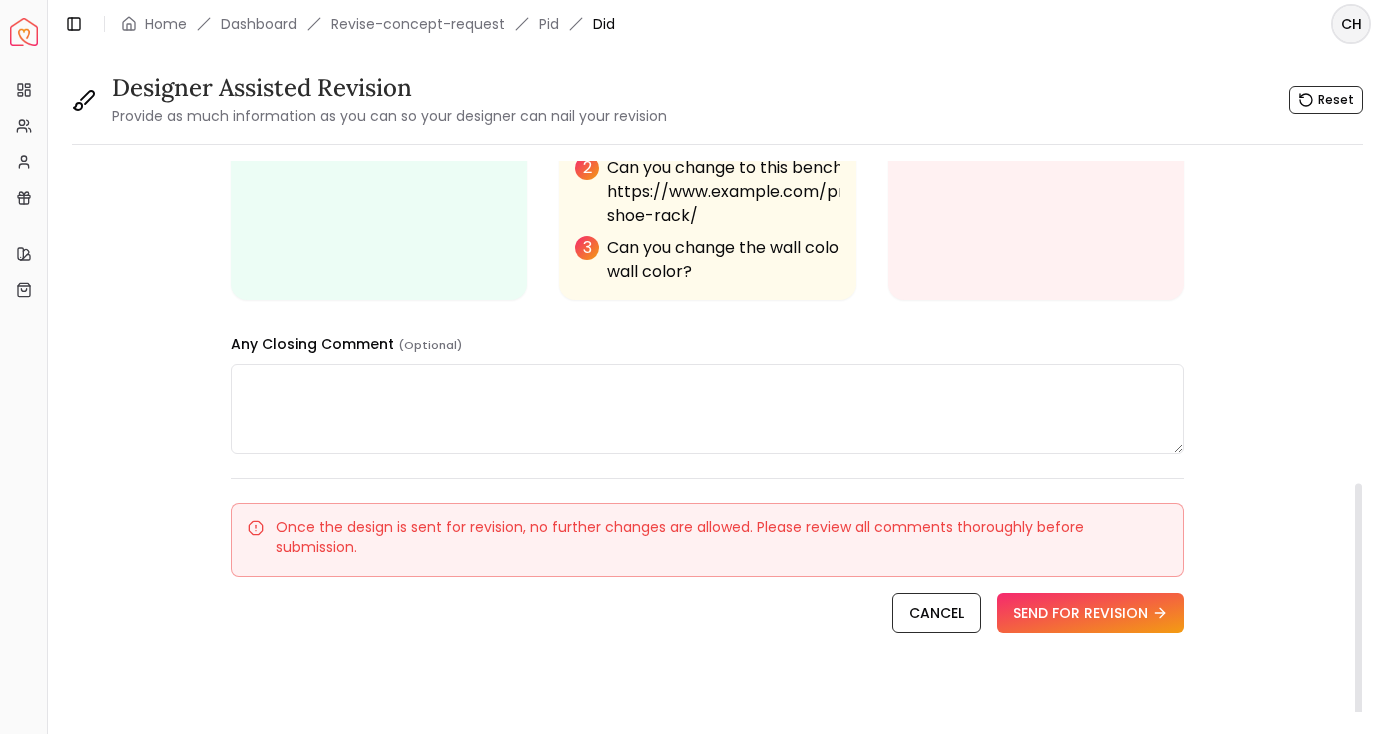 click at bounding box center [707, 409] 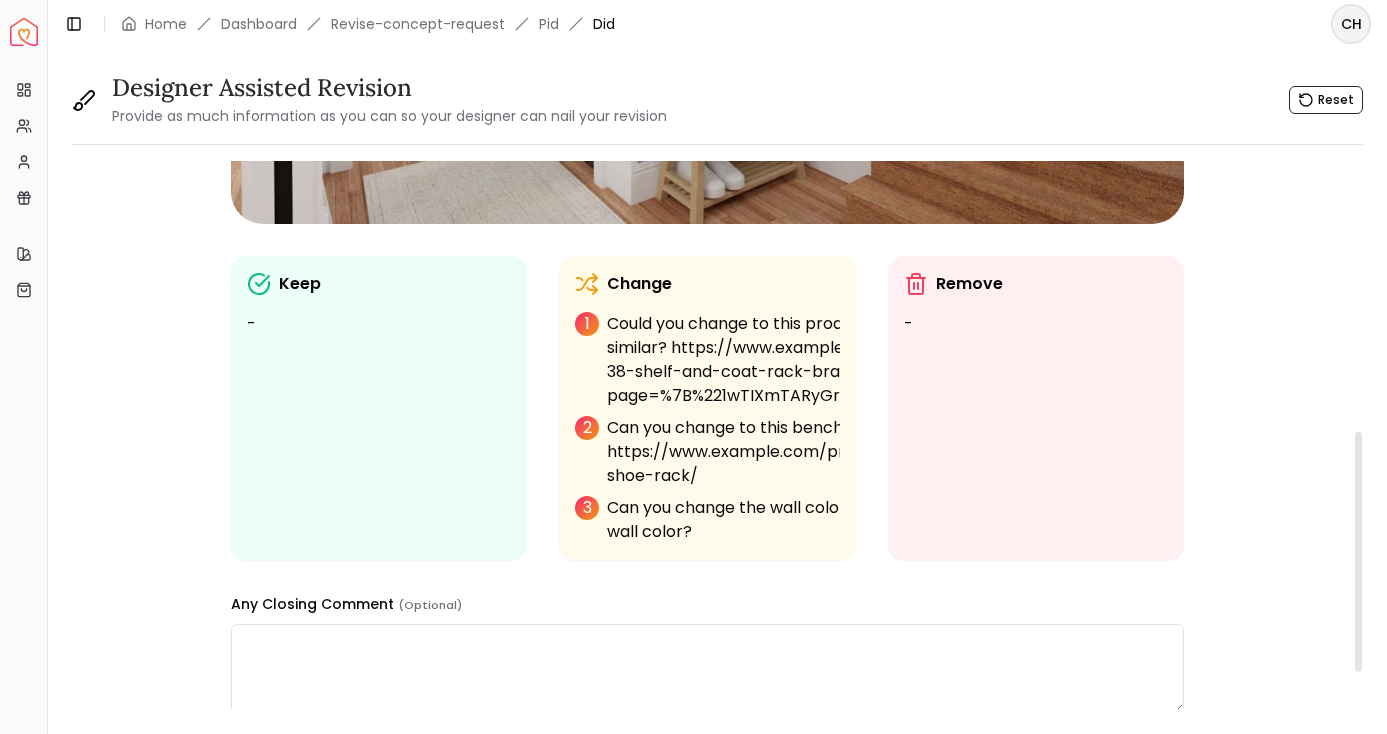 scroll, scrollTop: 733, scrollLeft: 0, axis: vertical 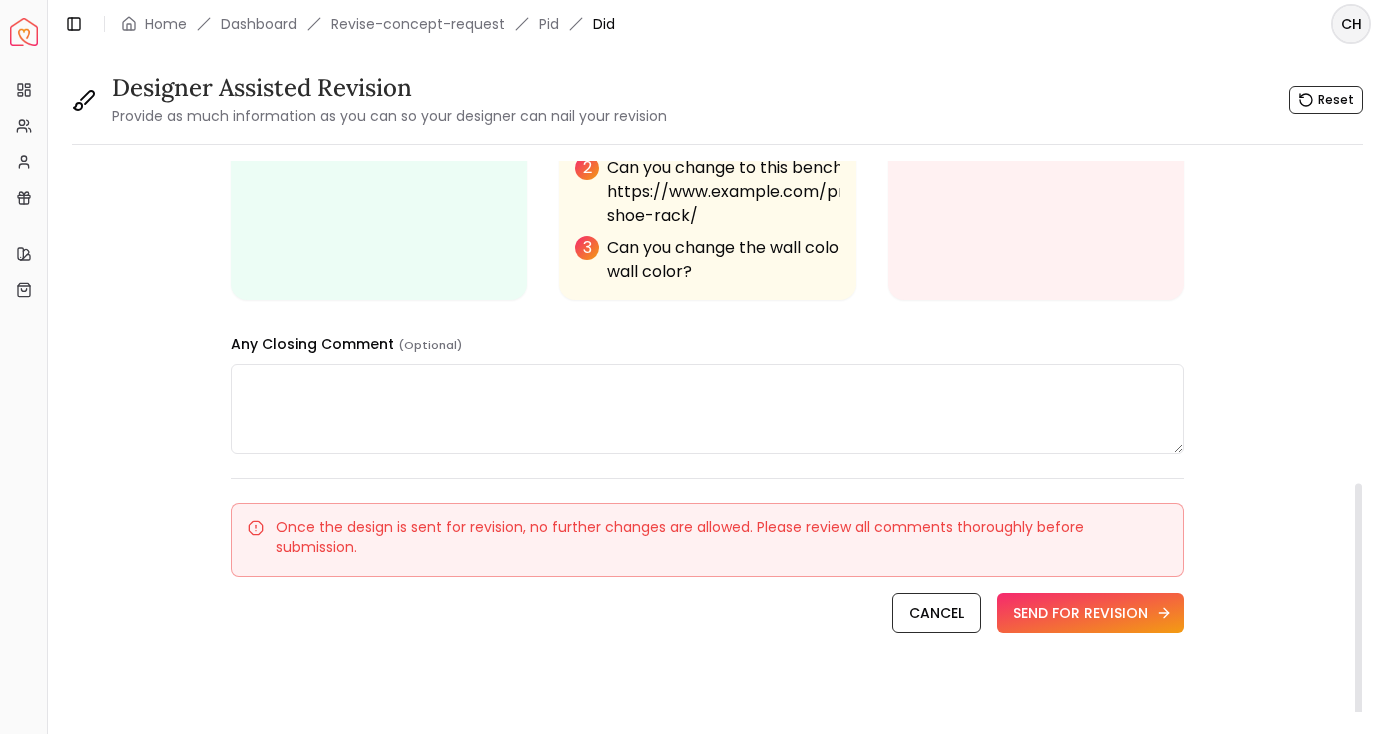 click on "SEND FOR REVISION" at bounding box center [1090, 613] 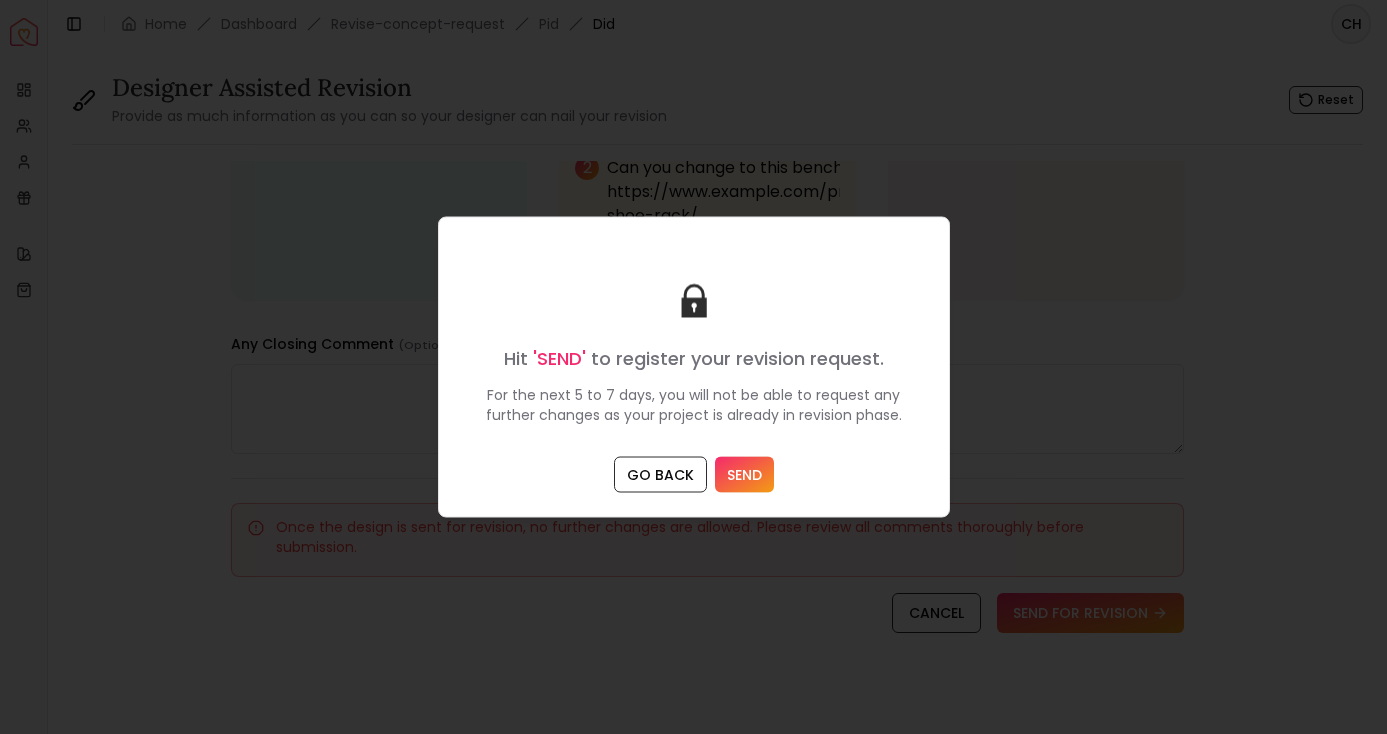 click on "SEND" at bounding box center (744, 475) 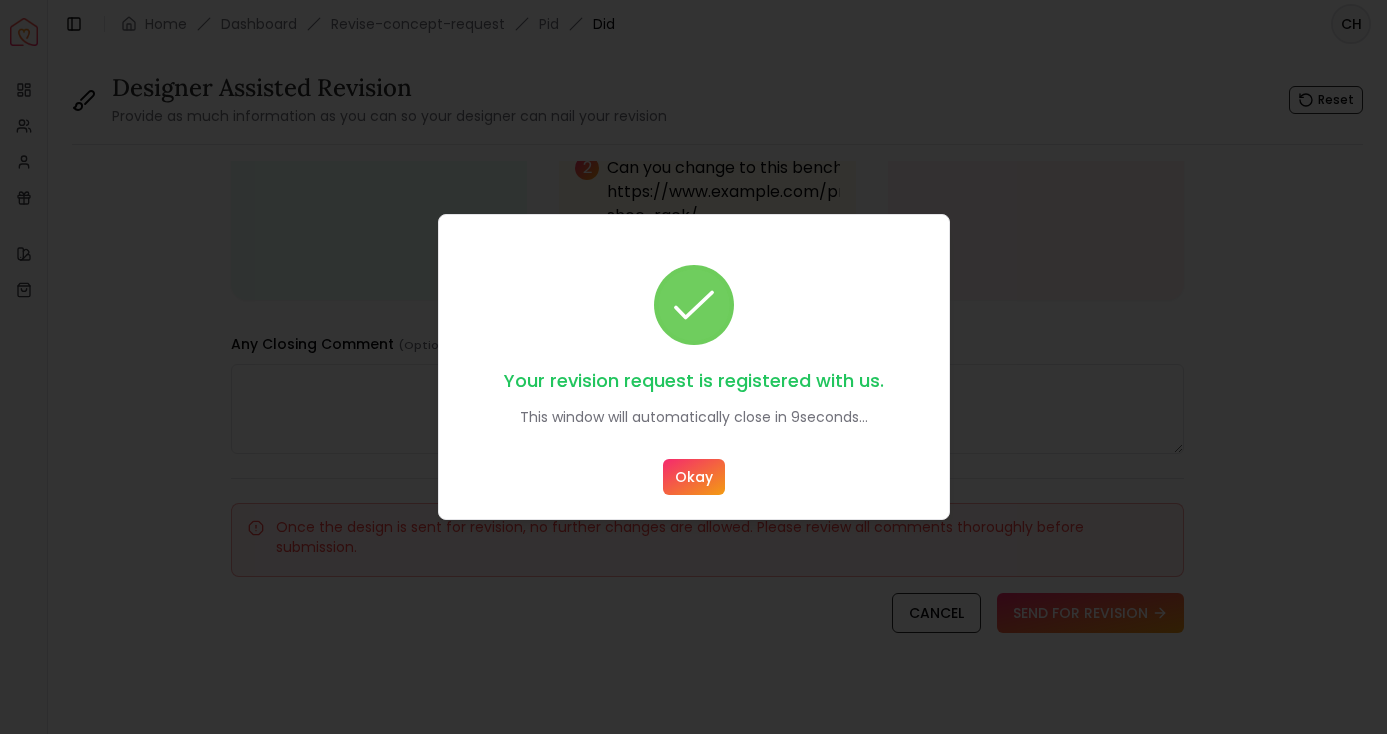 click on "Okay" at bounding box center (694, 477) 